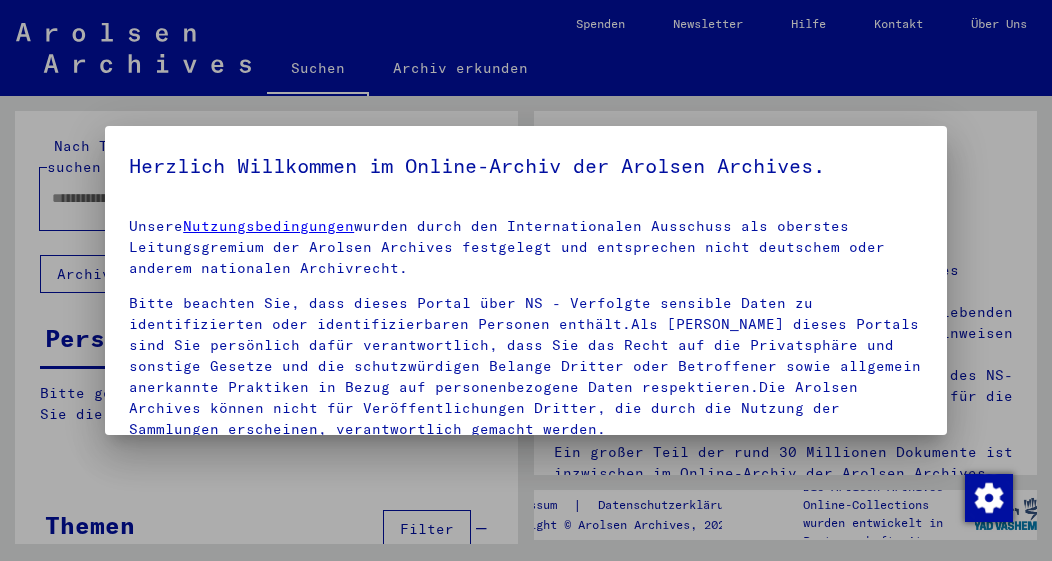 scroll, scrollTop: 0, scrollLeft: 0, axis: both 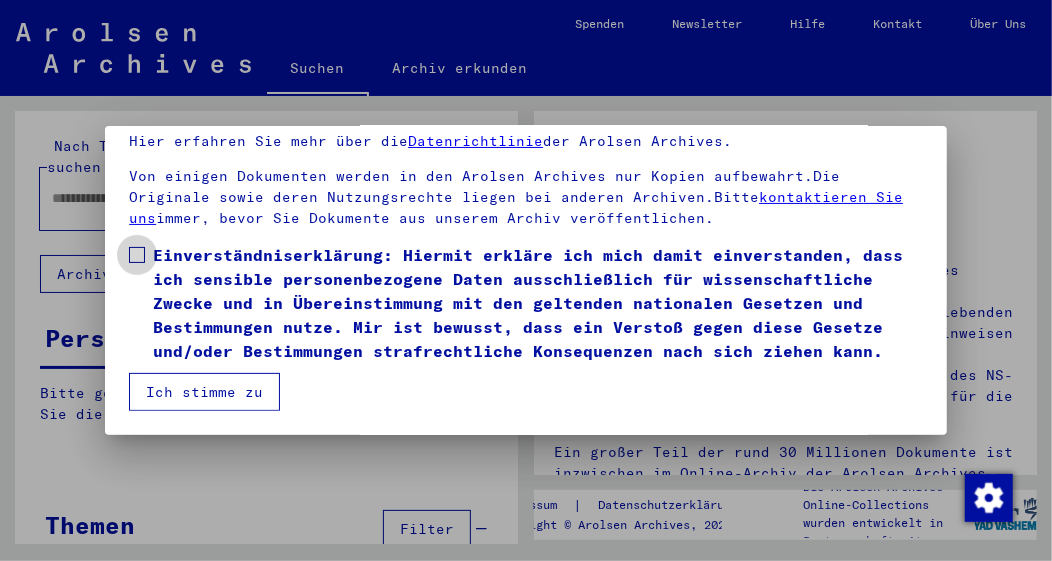 click at bounding box center (137, 255) 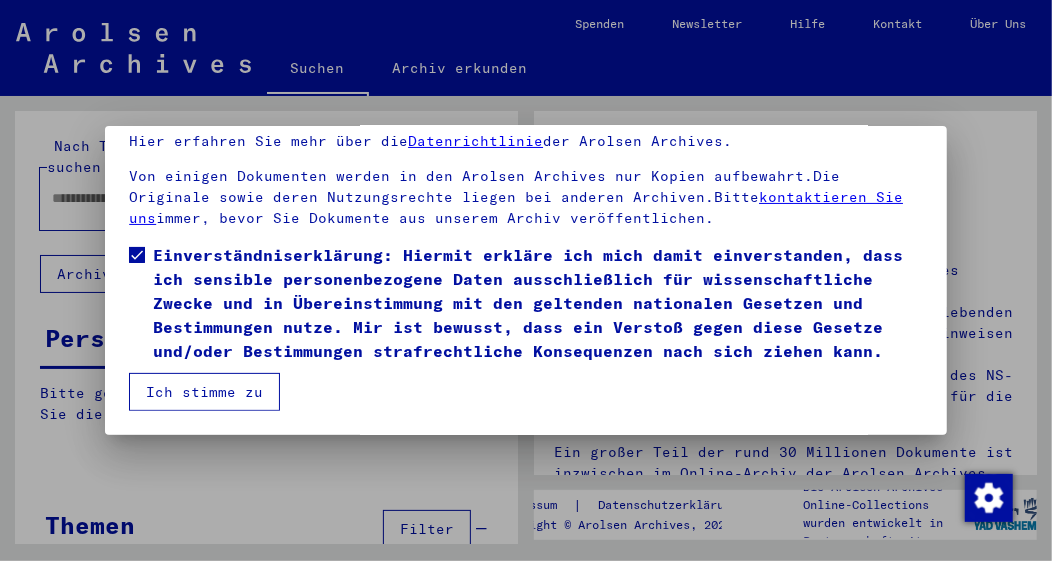 click on "Ich stimme zu" at bounding box center [204, 392] 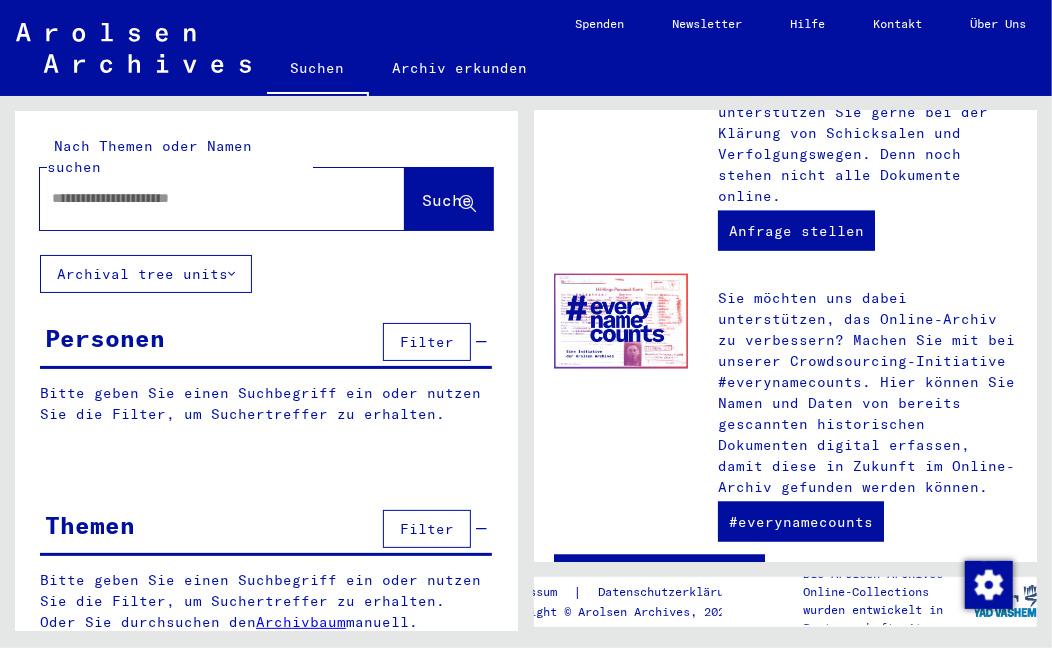 scroll, scrollTop: 1135, scrollLeft: 0, axis: vertical 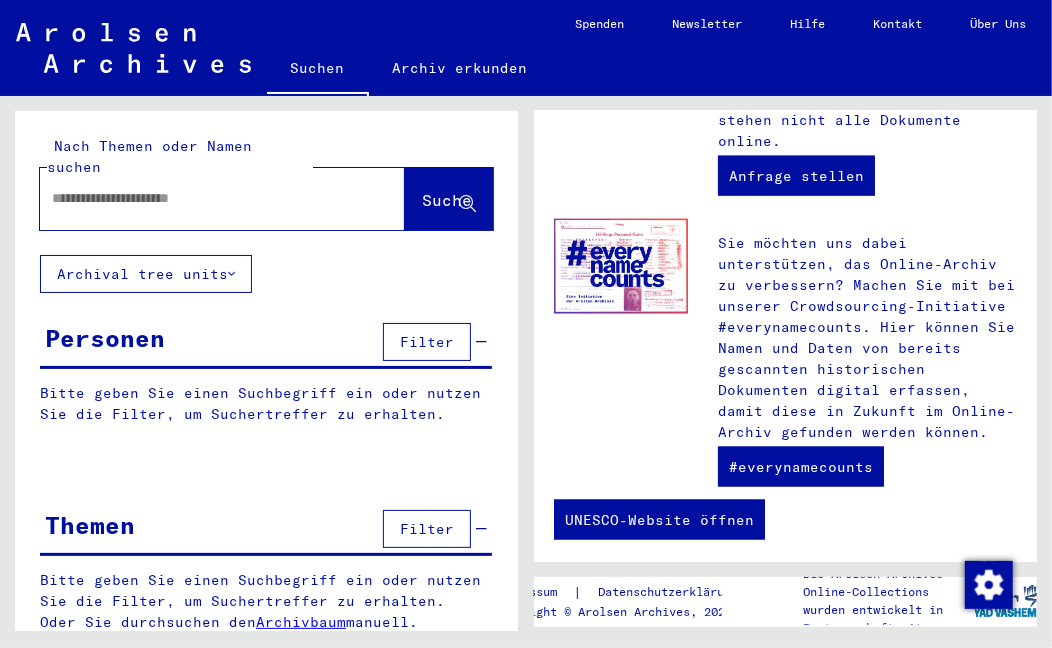 click at bounding box center [198, 198] 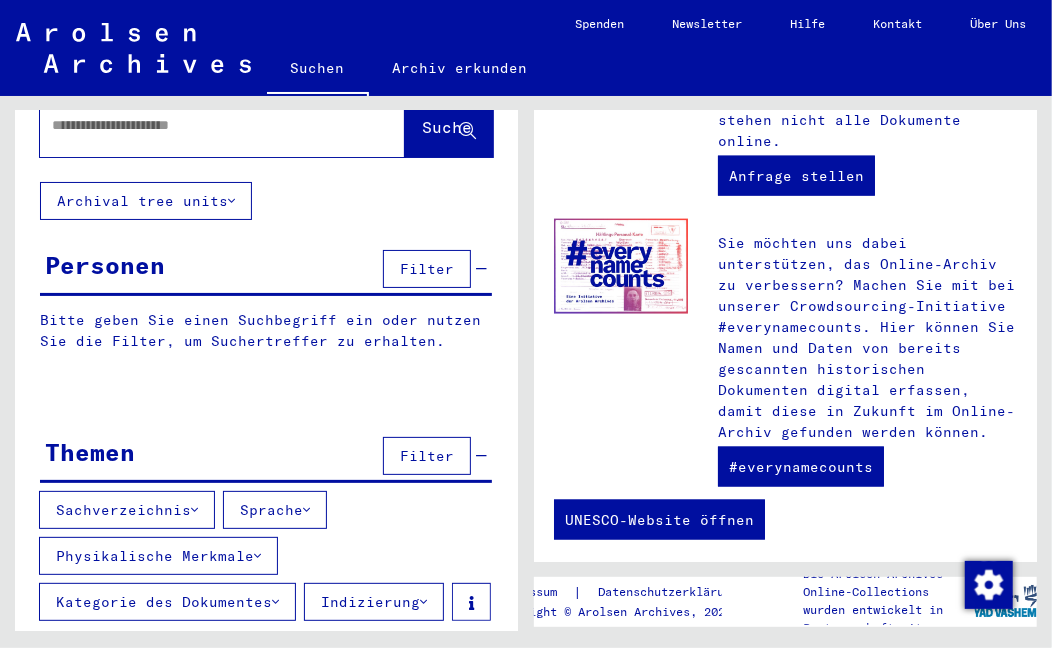 scroll, scrollTop: 178, scrollLeft: 0, axis: vertical 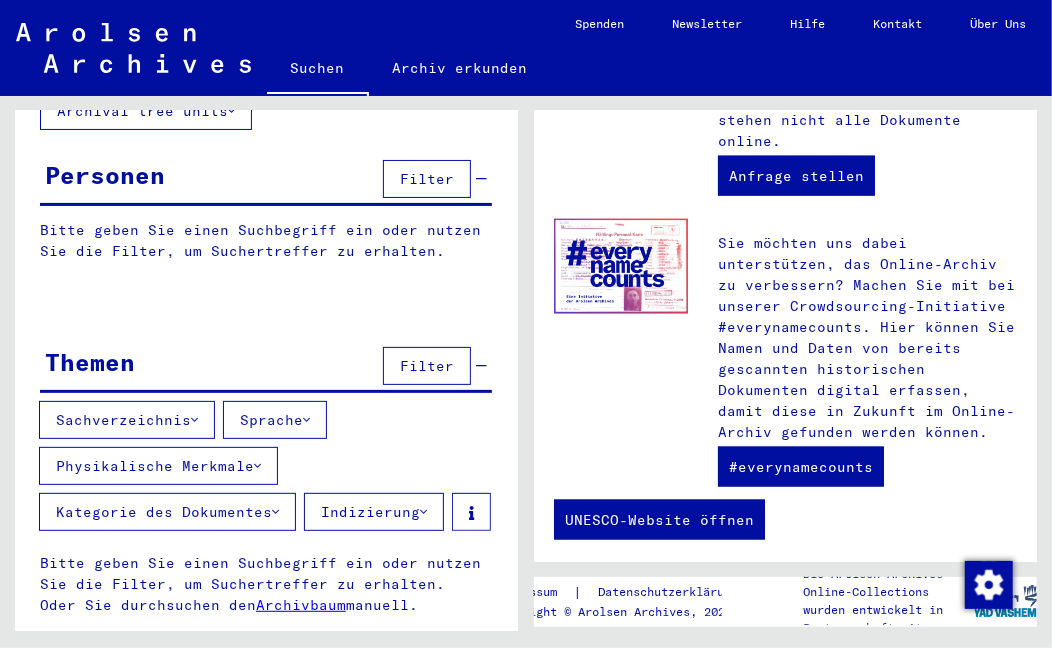 click on "Archivbaum" at bounding box center (301, 605) 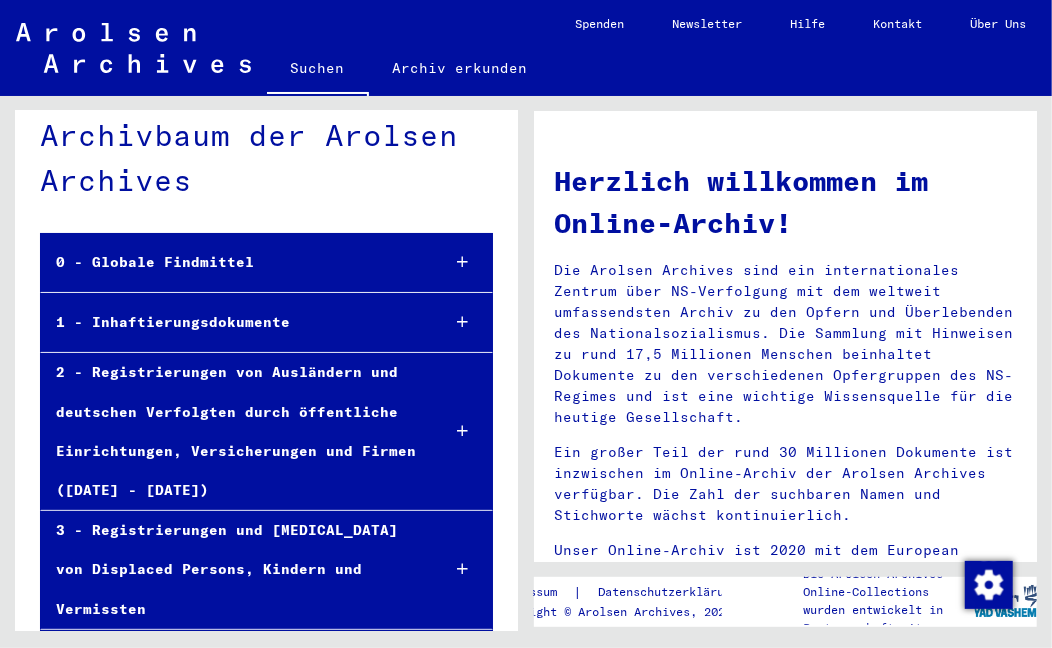 scroll, scrollTop: 105, scrollLeft: 0, axis: vertical 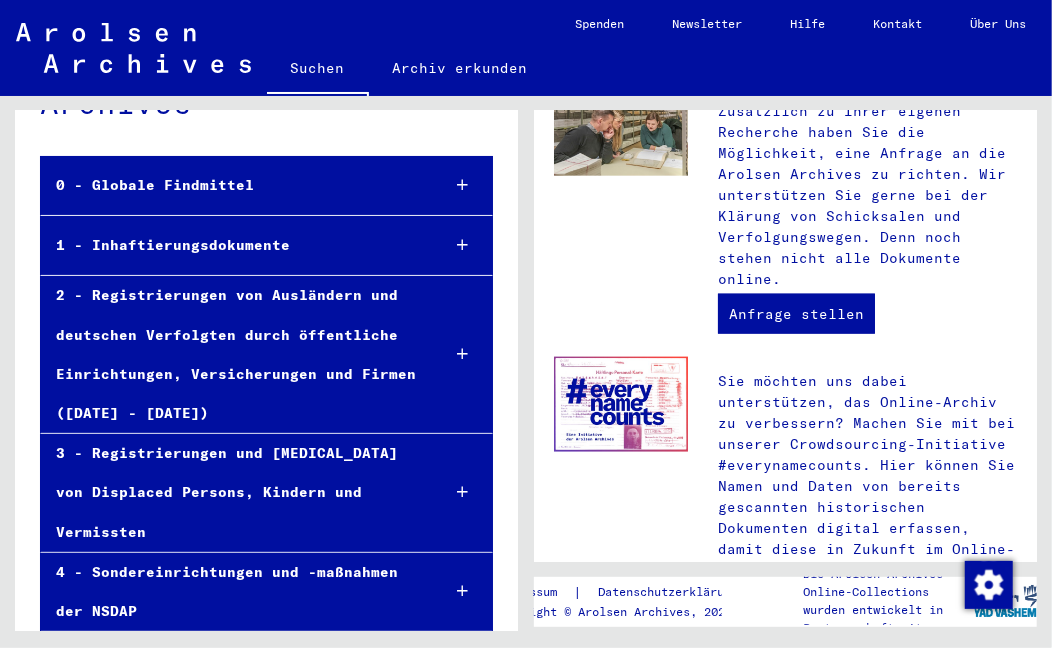 click on "Archiv erkunden" 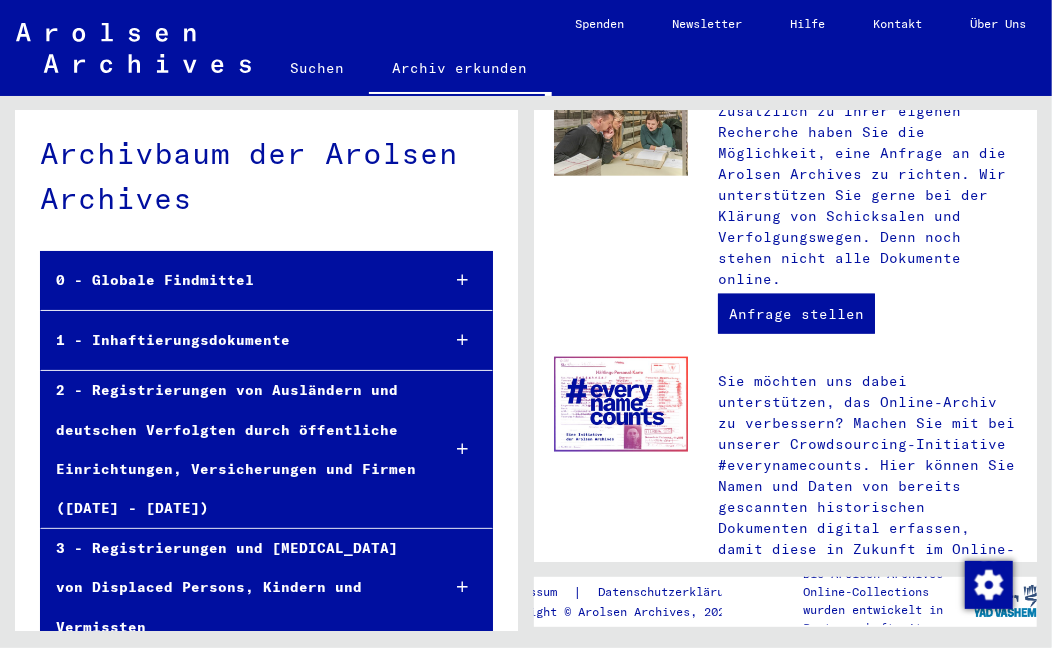 scroll, scrollTop: 0, scrollLeft: 0, axis: both 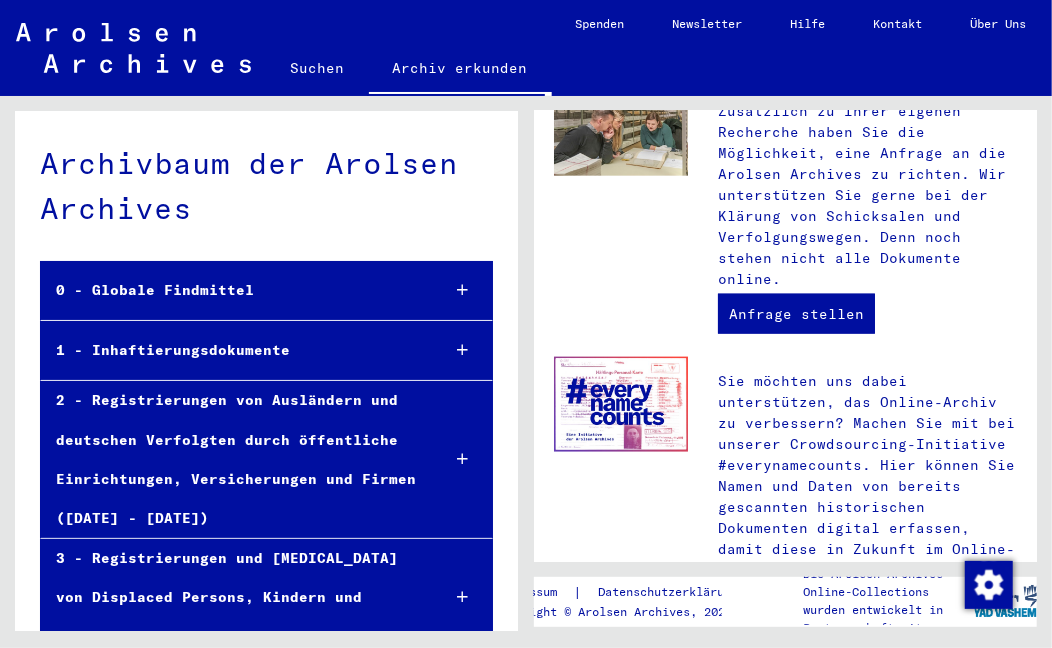 click on "Suchen" 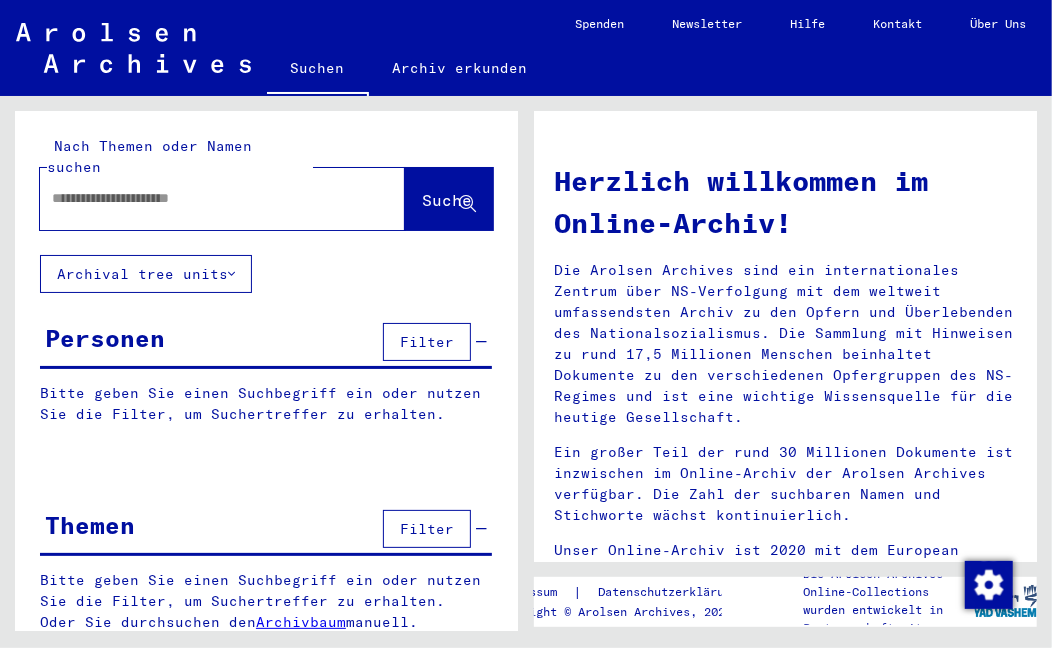 click at bounding box center (198, 198) 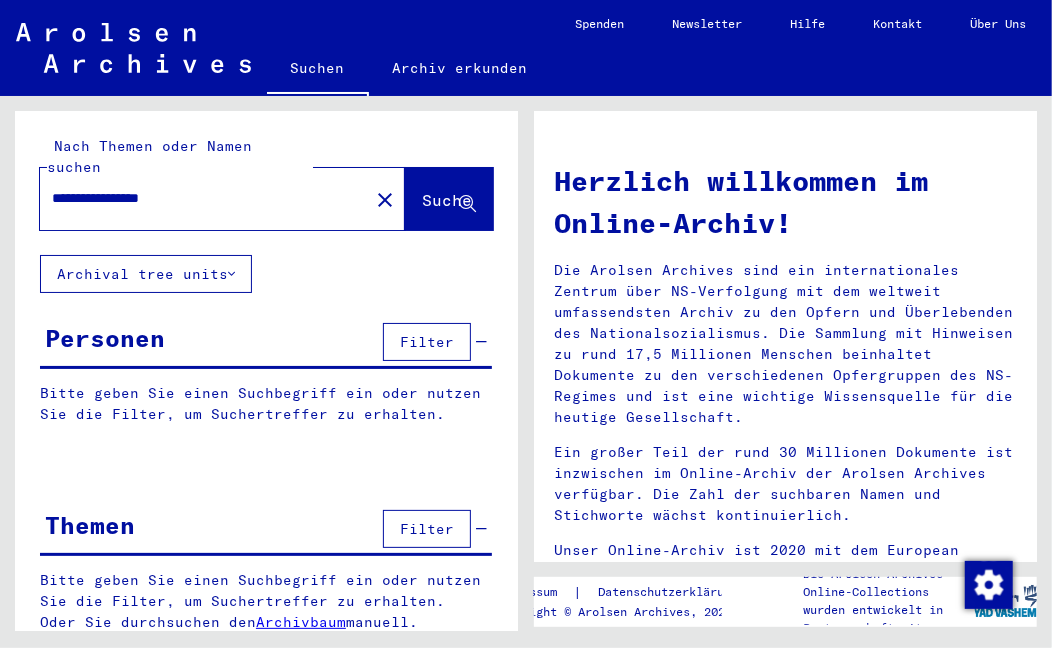 type on "**********" 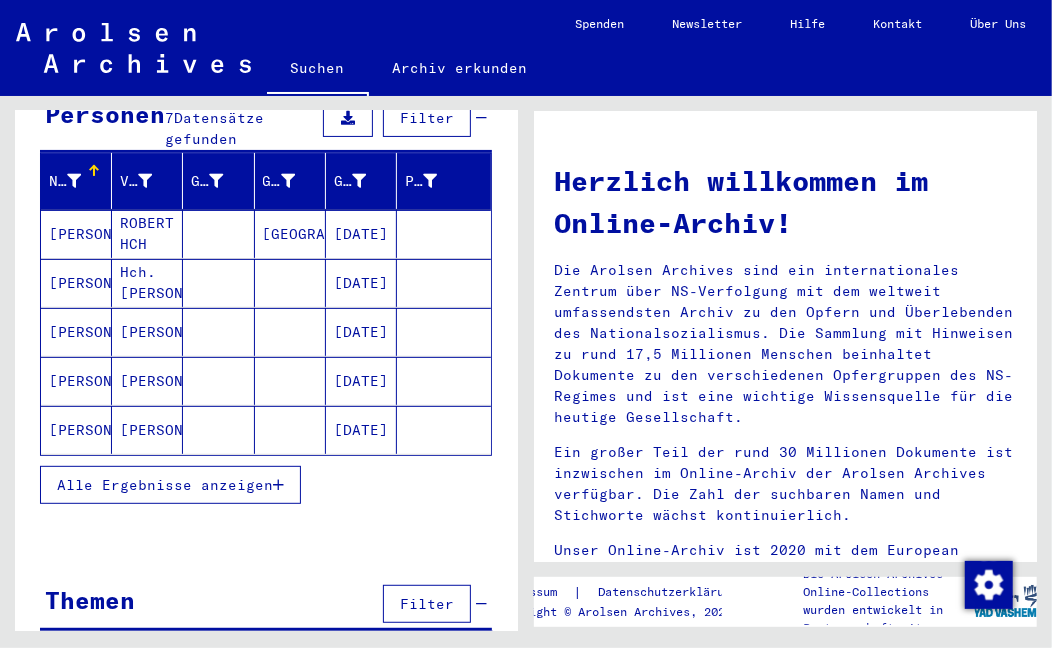 scroll, scrollTop: 238, scrollLeft: 0, axis: vertical 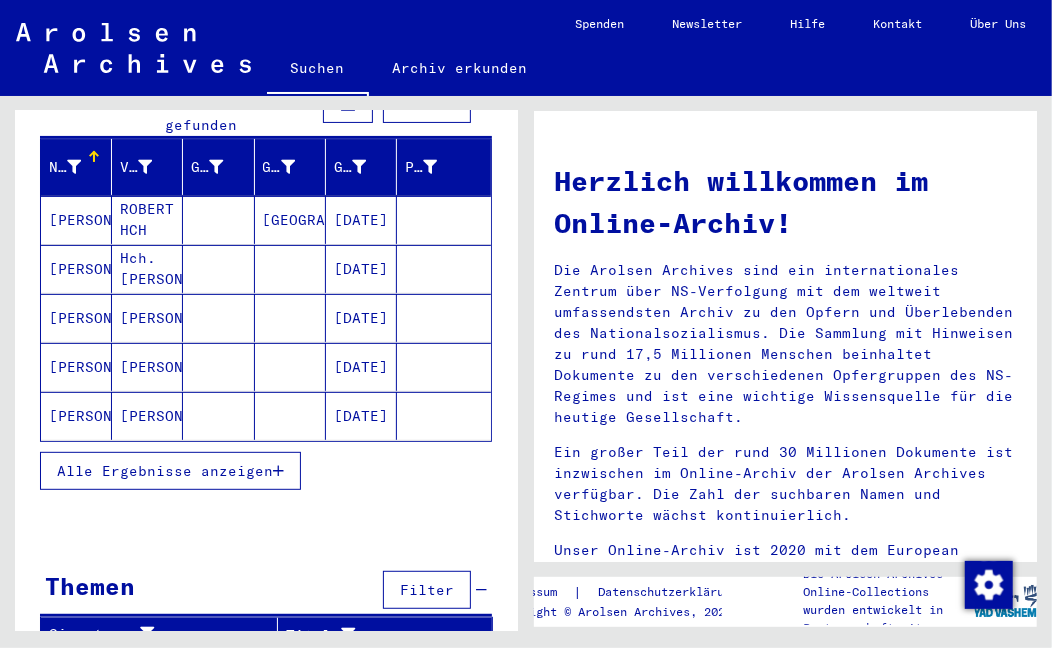 click on "Alle Ergebnisse anzeigen" at bounding box center [165, 471] 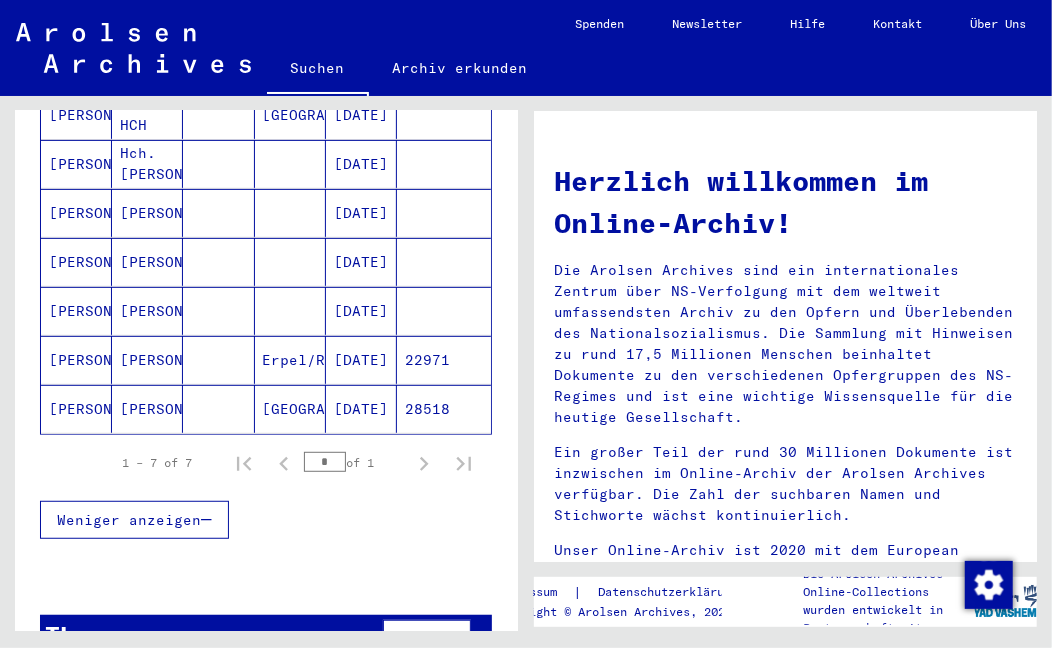 scroll, scrollTop: 376, scrollLeft: 0, axis: vertical 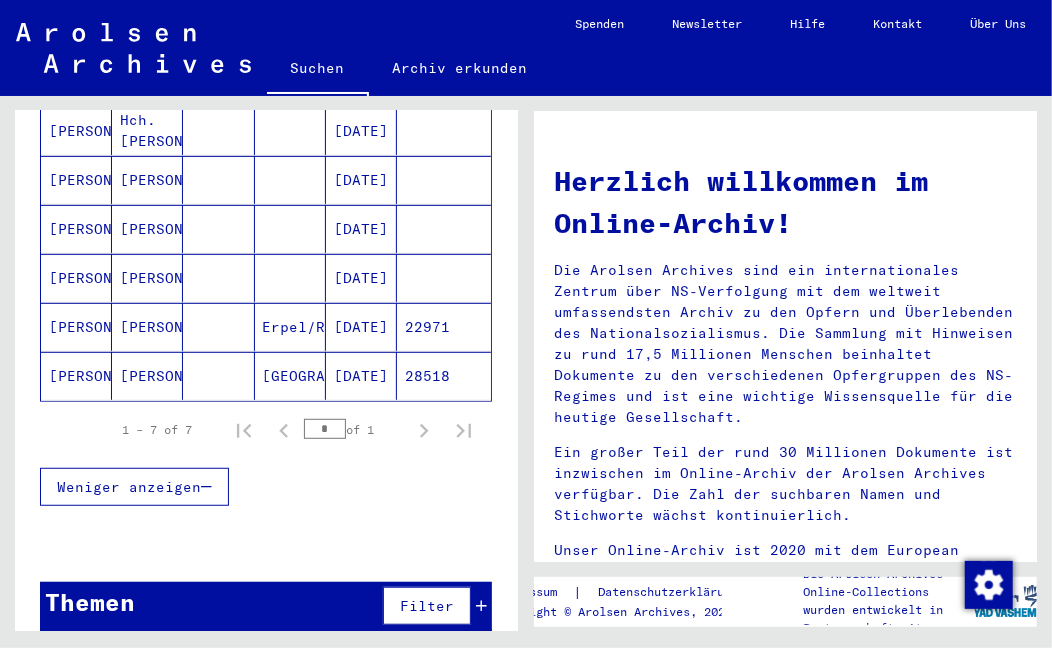 click on "[PERSON_NAME]" 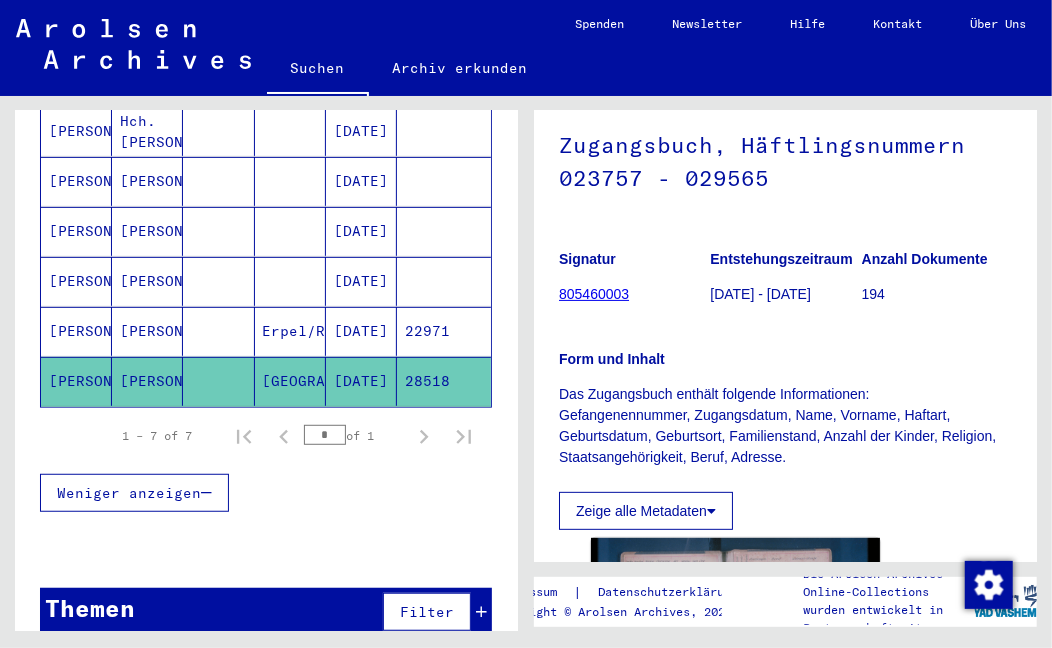 scroll, scrollTop: 0, scrollLeft: 0, axis: both 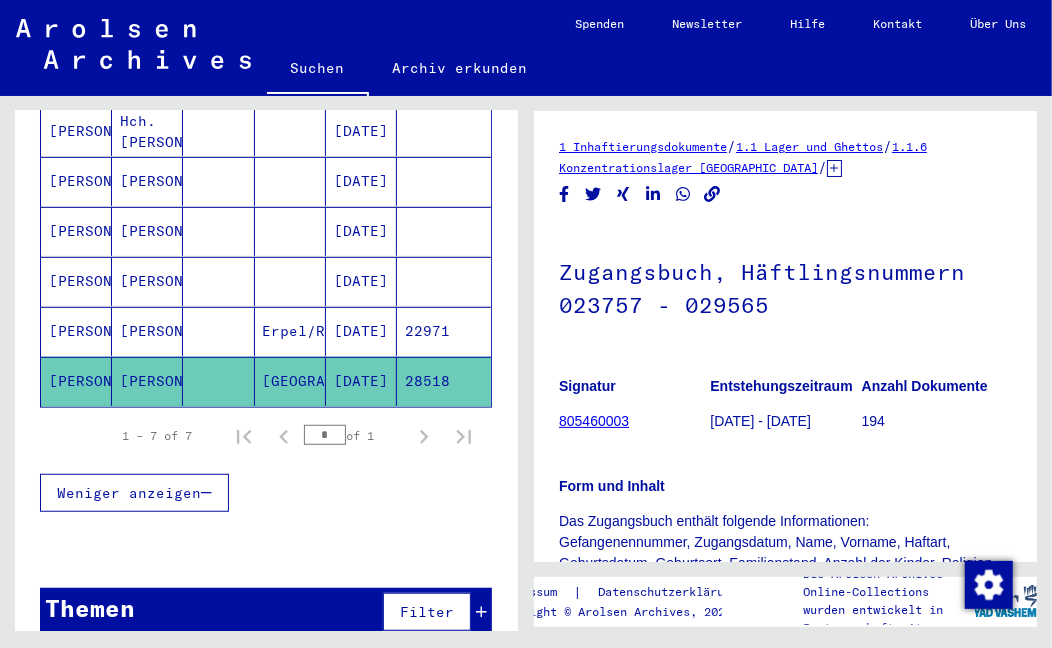 click on "805460003" 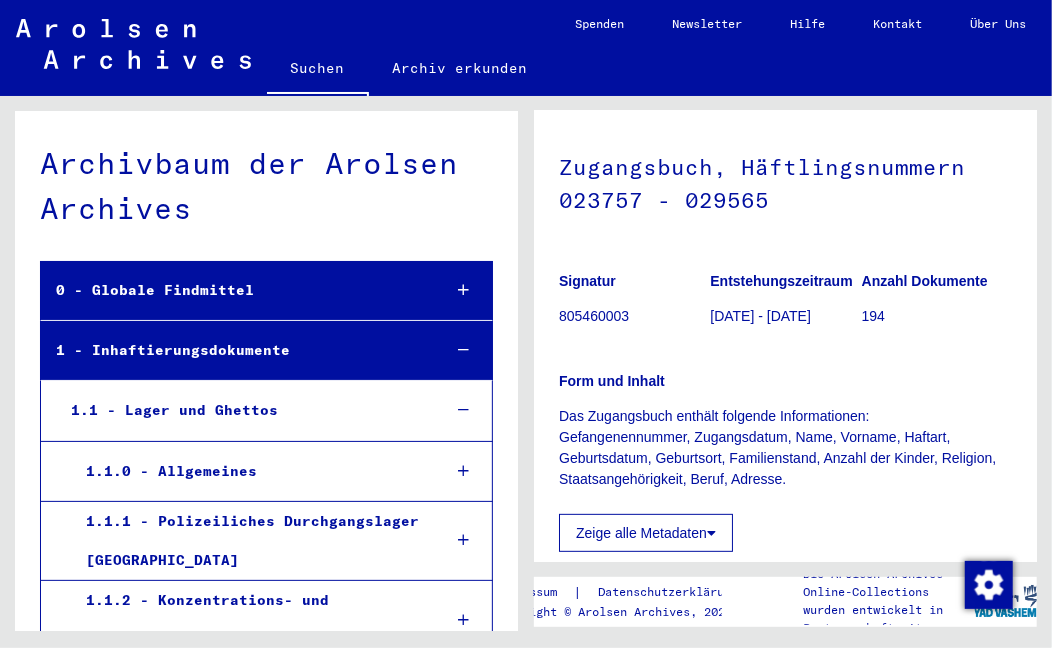 scroll, scrollTop: 0, scrollLeft: 0, axis: both 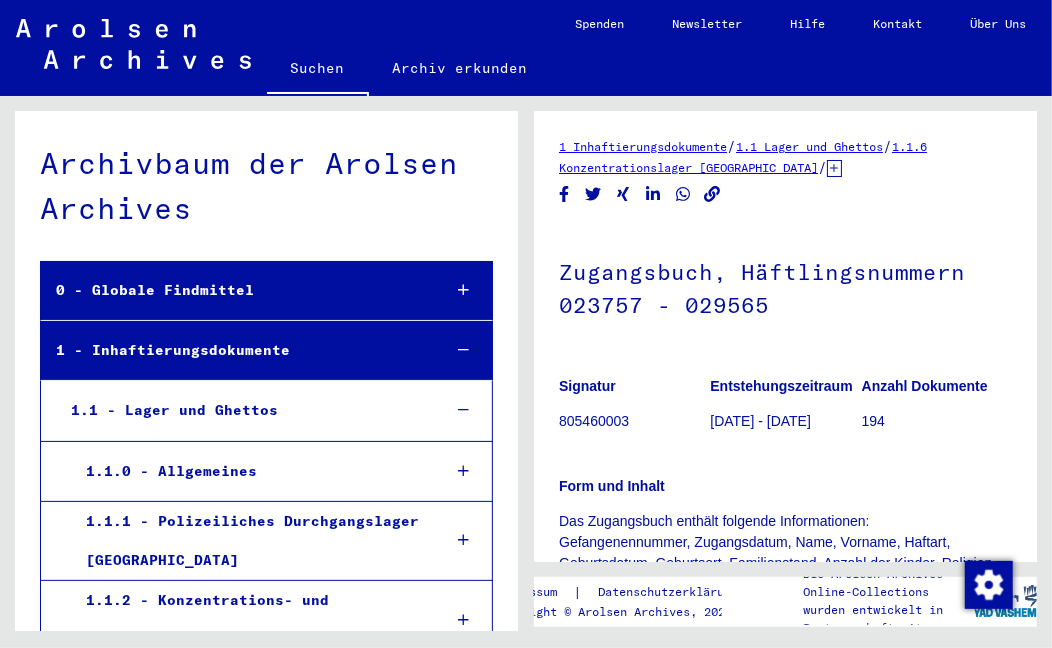 click on "805460003" 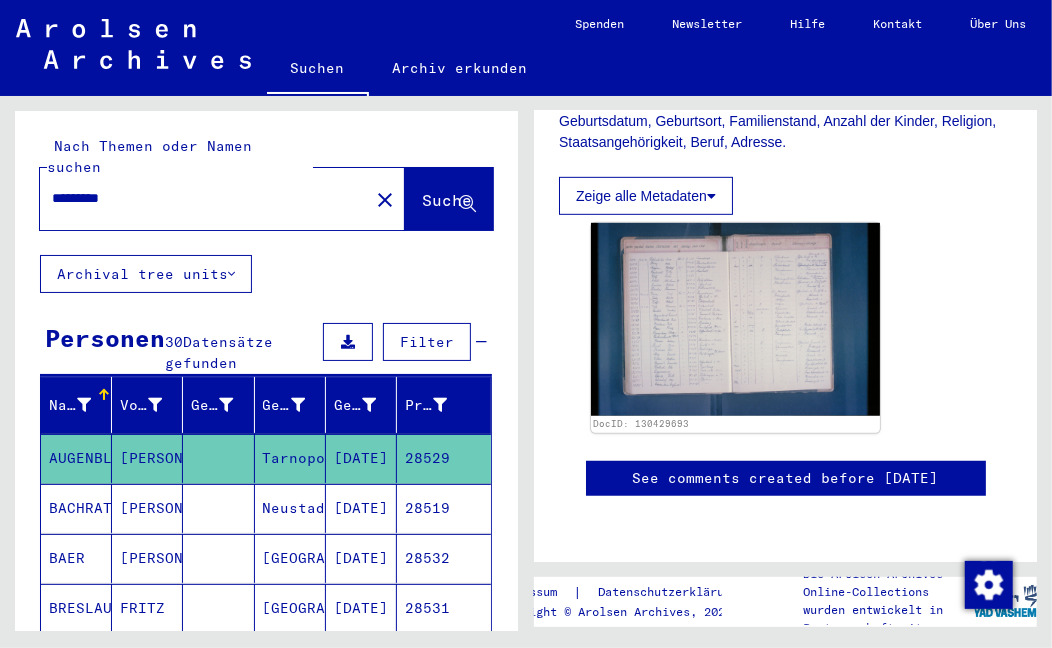 scroll, scrollTop: 484, scrollLeft: 0, axis: vertical 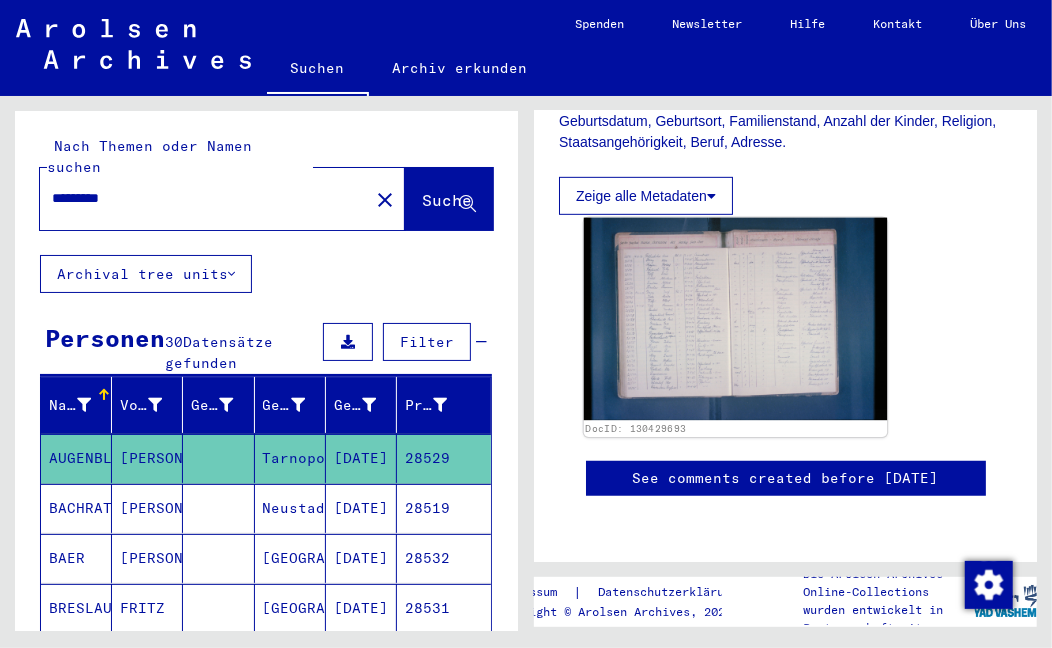 click 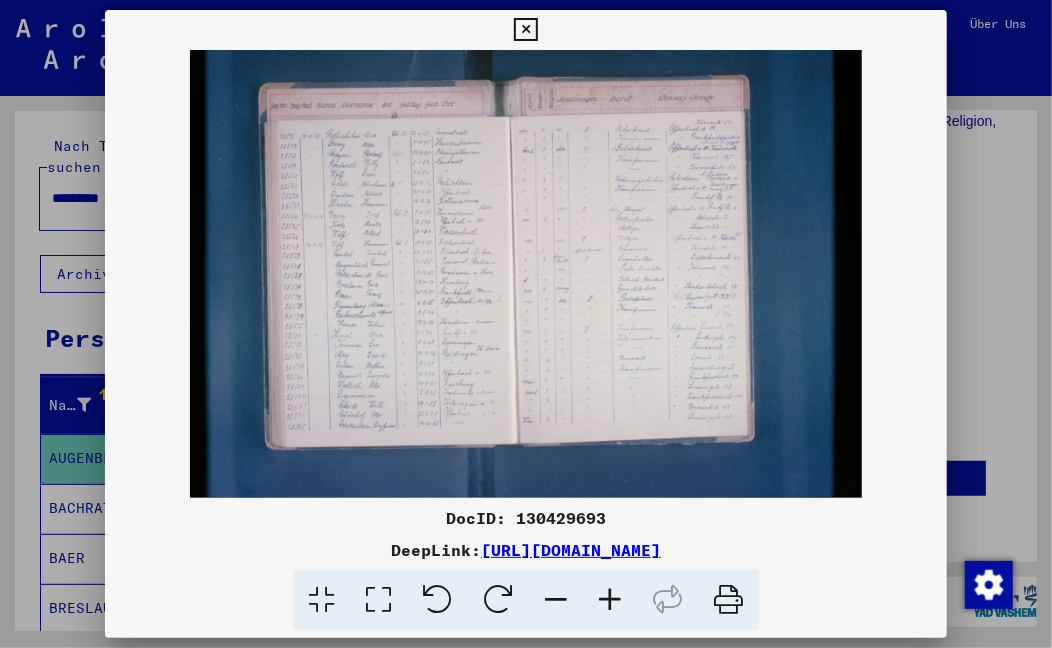 click at bounding box center (526, 274) 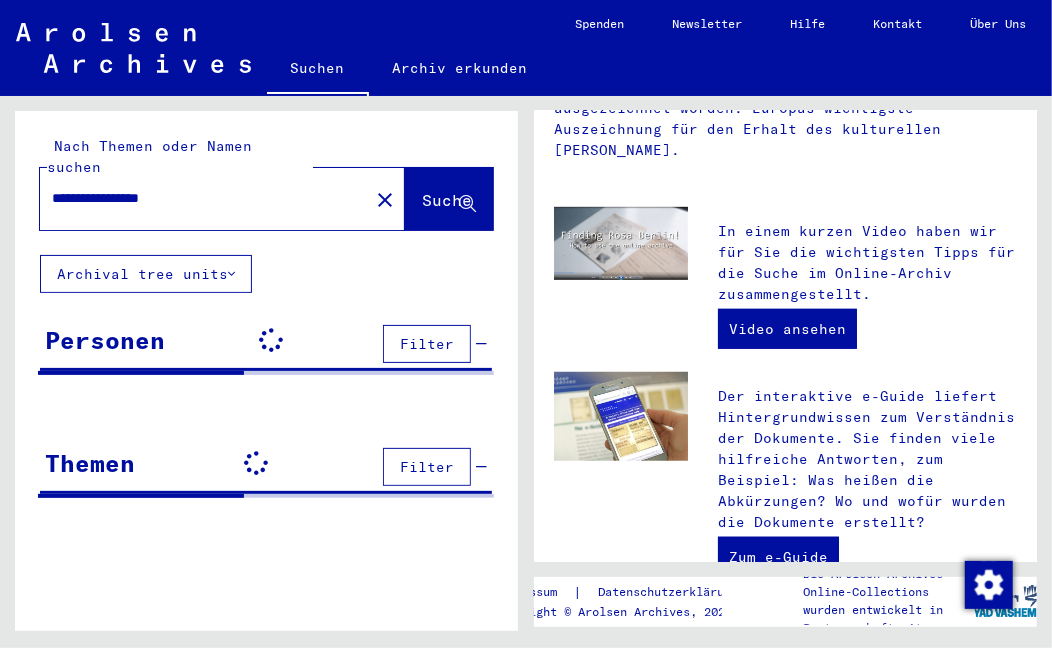 scroll, scrollTop: 0, scrollLeft: 0, axis: both 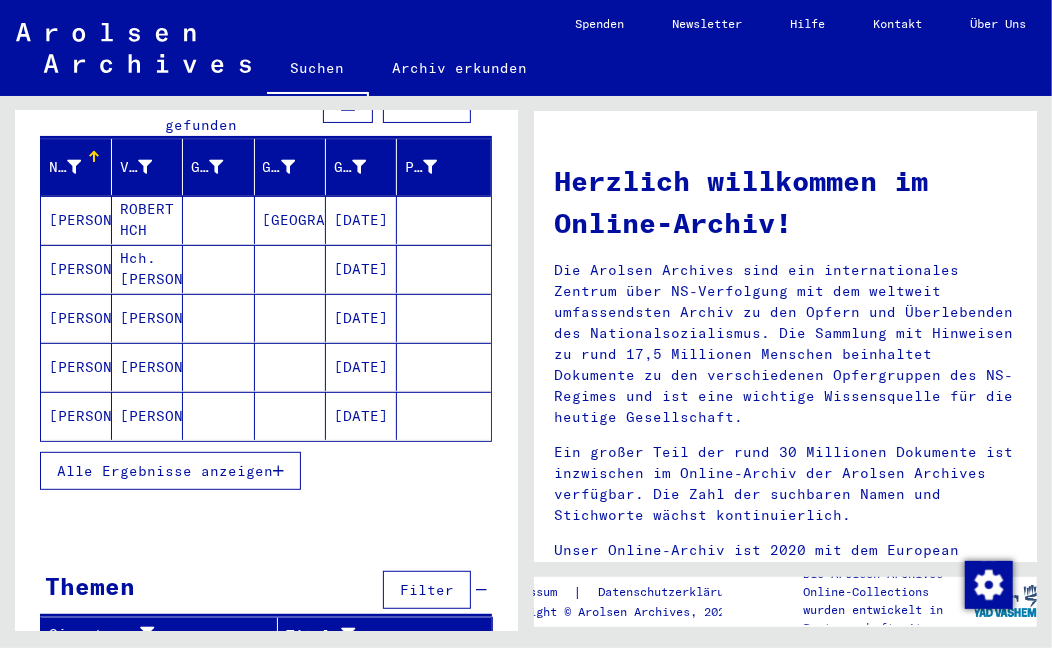 click on "Alle Ergebnisse anzeigen" at bounding box center [165, 471] 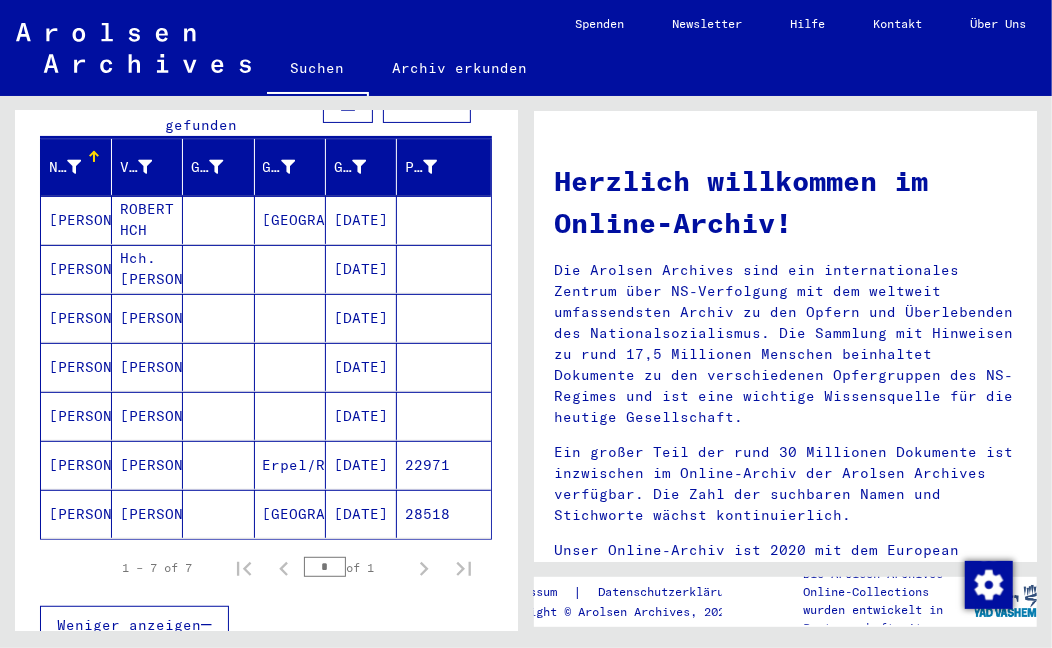 click on "[PERSON_NAME]" at bounding box center [76, 465] 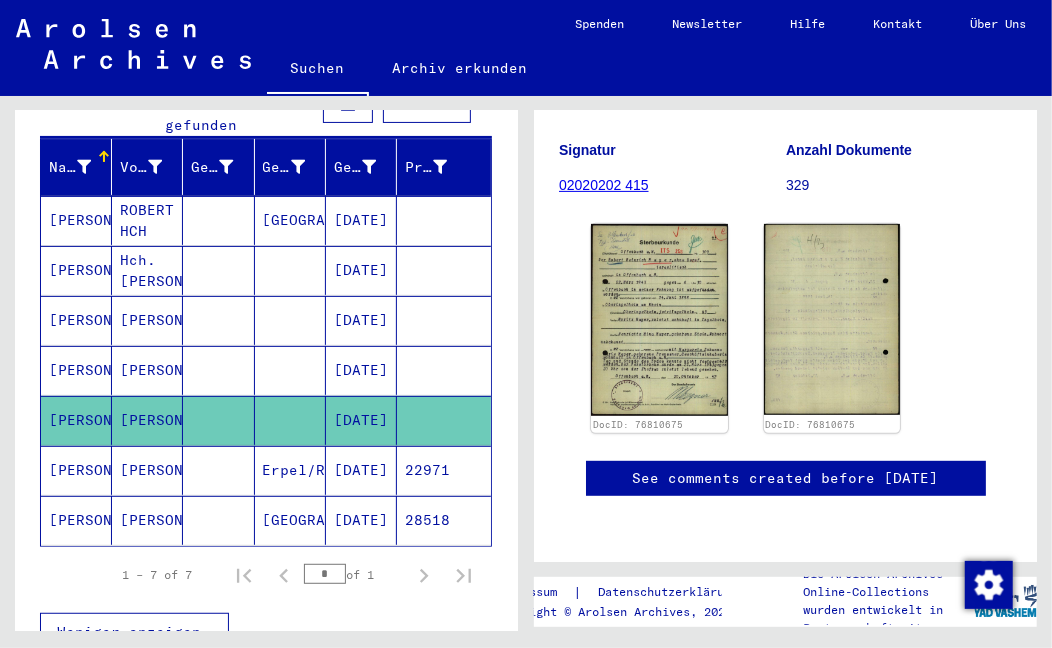 scroll, scrollTop: 314, scrollLeft: 0, axis: vertical 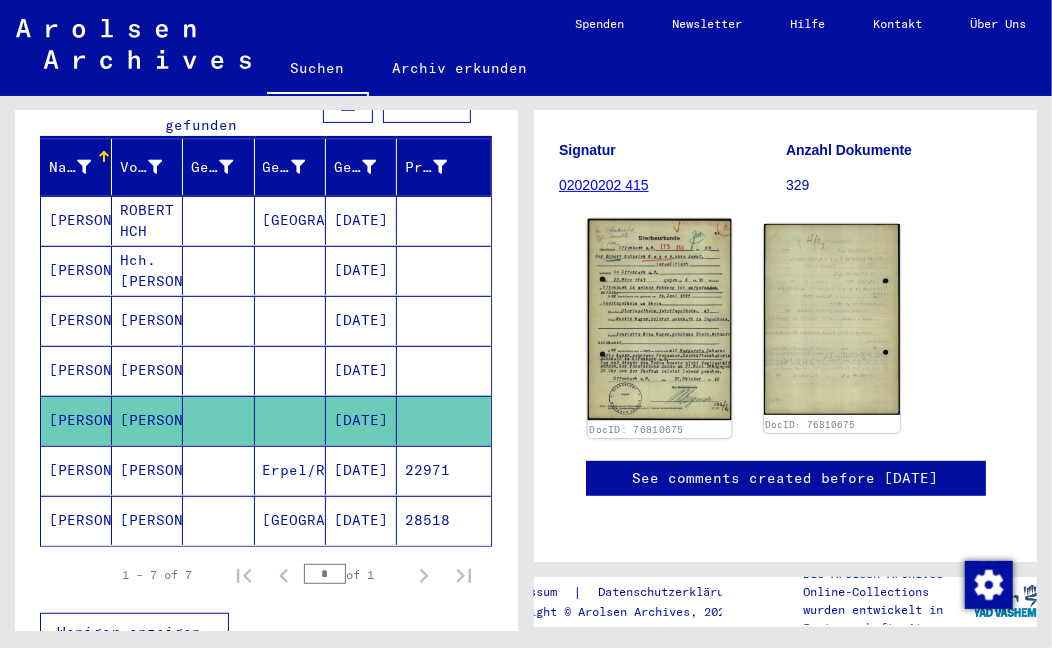 click 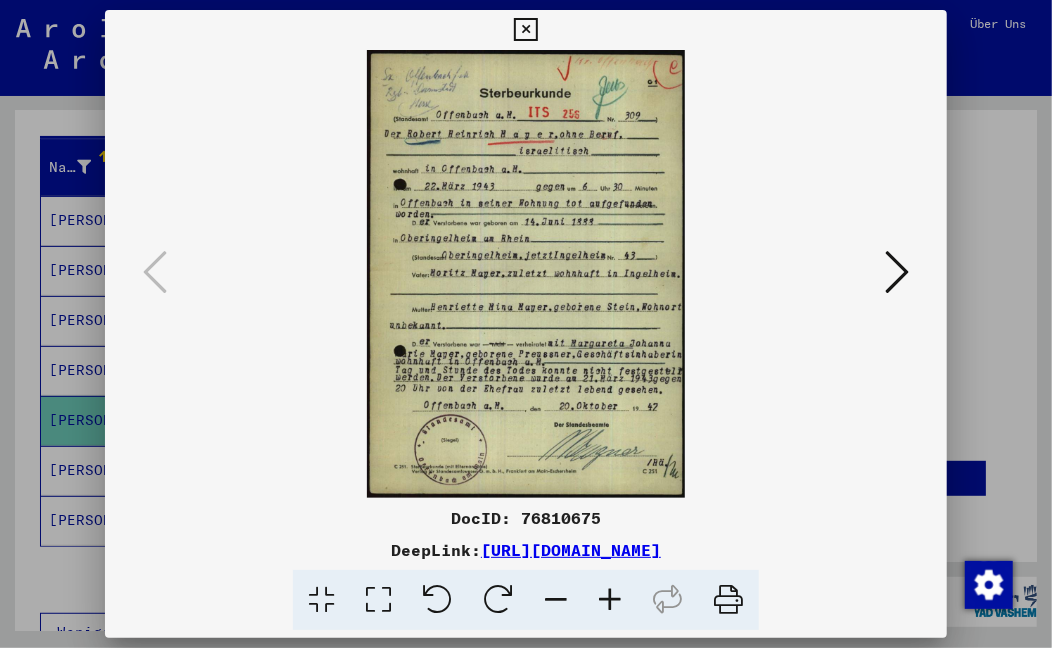 click at bounding box center [525, 30] 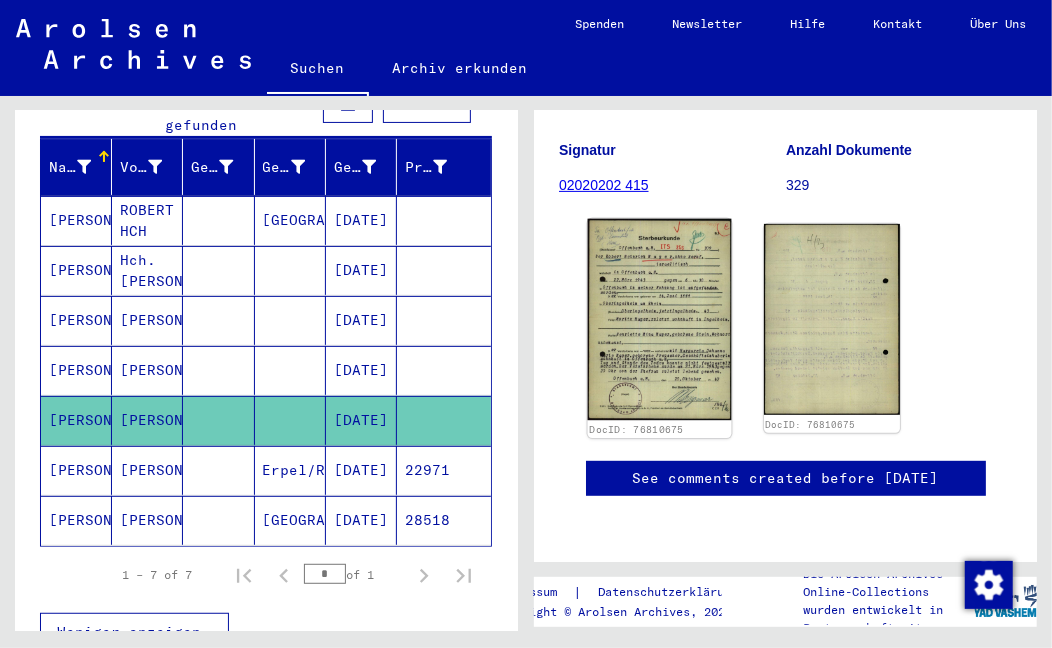 click 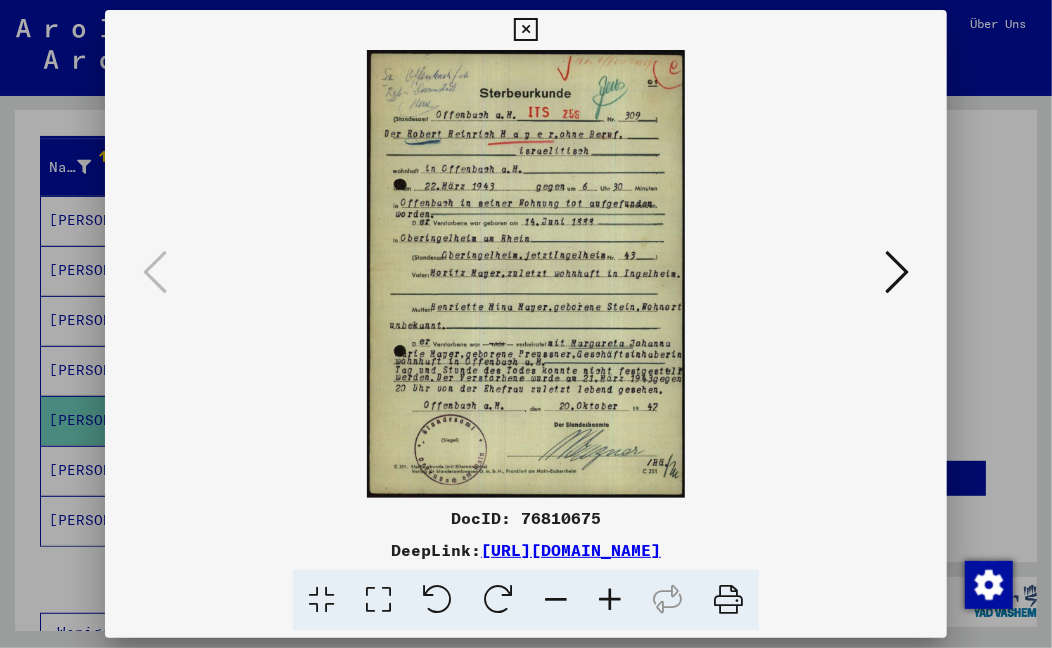click at bounding box center (525, 30) 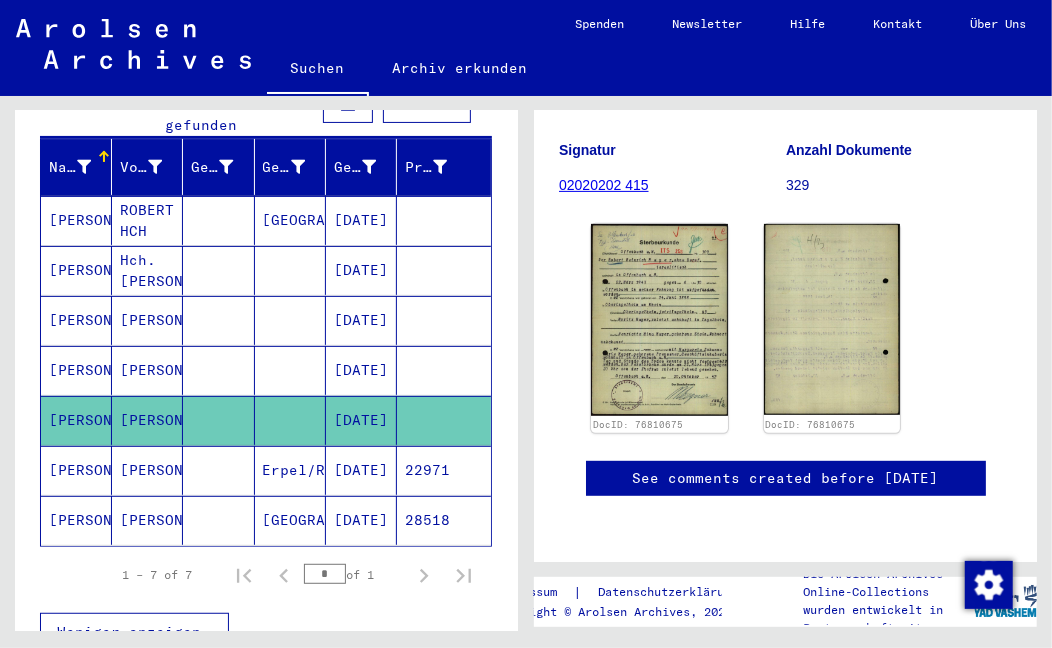 click on "[PERSON_NAME]" at bounding box center [76, 420] 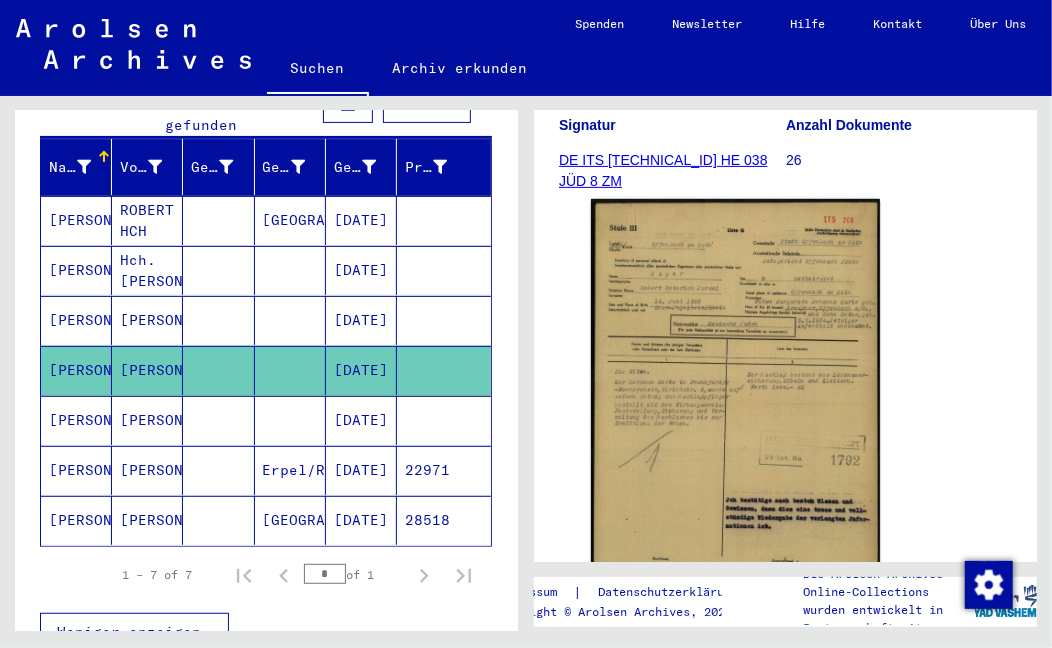 scroll, scrollTop: 314, scrollLeft: 0, axis: vertical 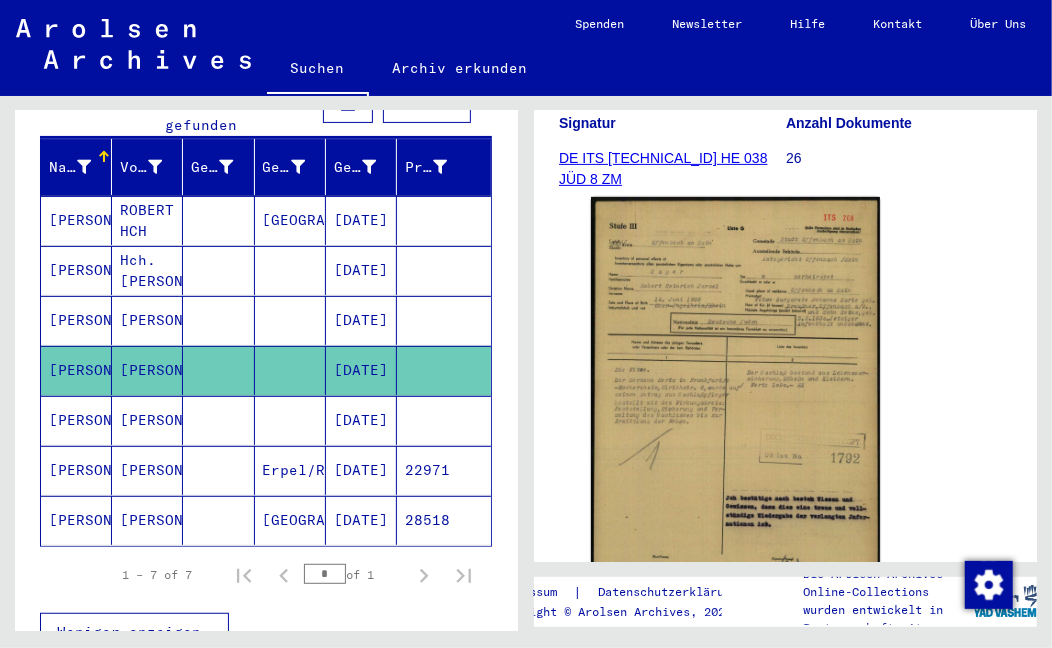 click on "26" 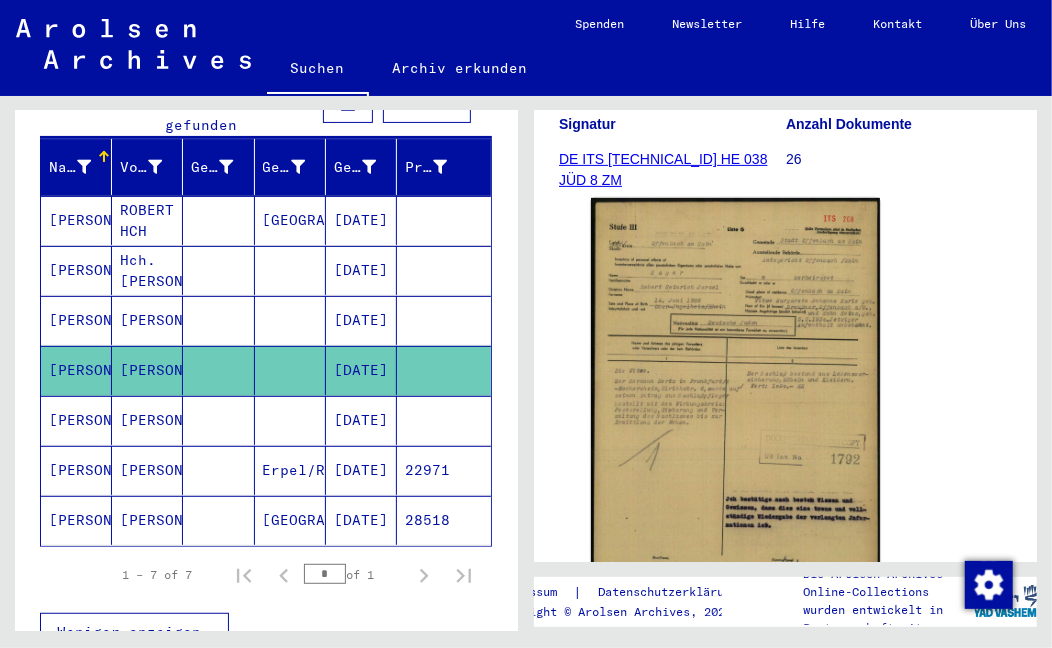 scroll, scrollTop: 314, scrollLeft: 0, axis: vertical 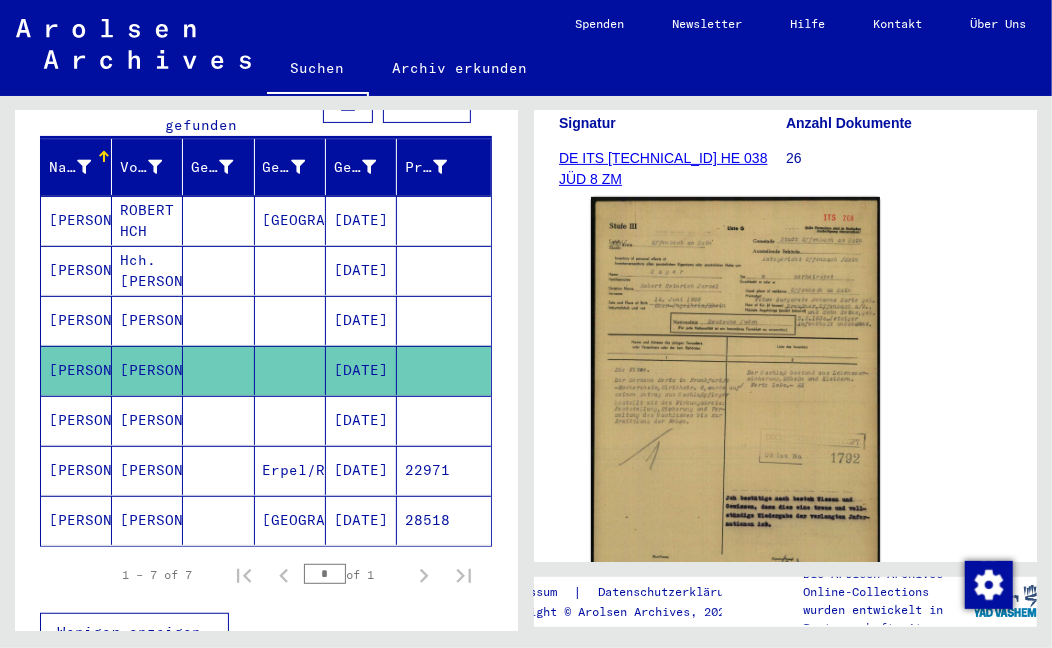 drag, startPoint x: 771, startPoint y: 157, endPoint x: 563, endPoint y: 162, distance: 208.06009 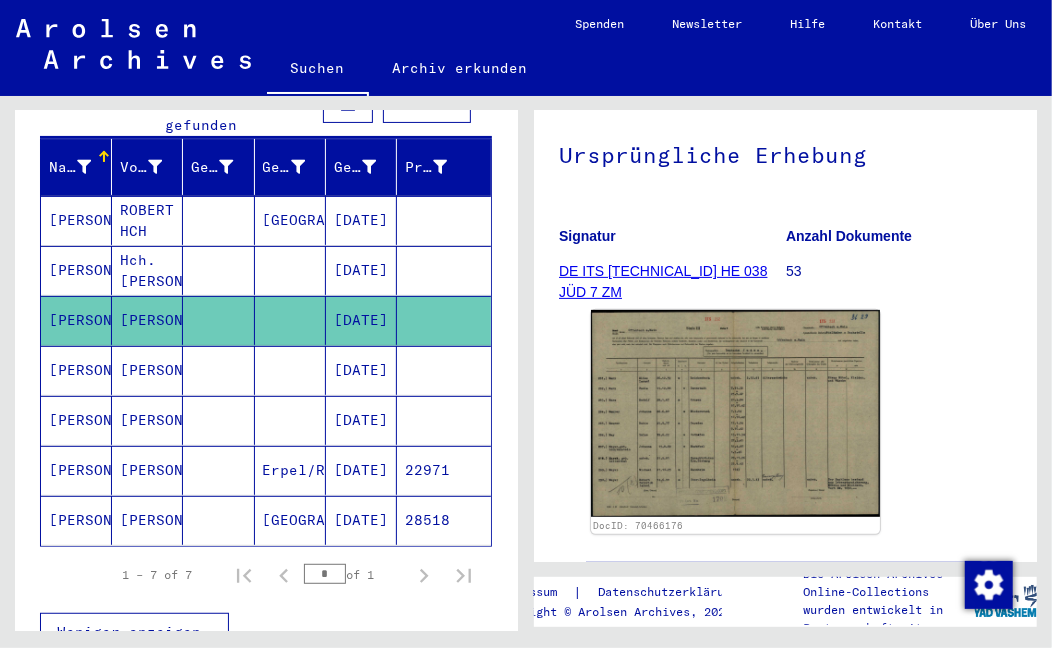 scroll, scrollTop: 209, scrollLeft: 0, axis: vertical 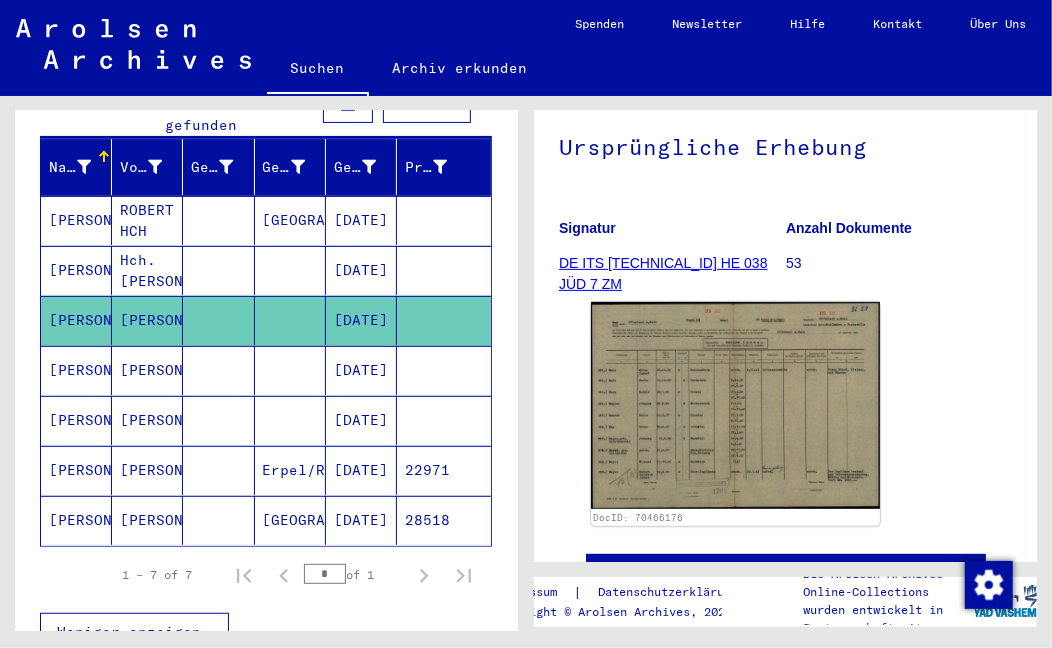 drag, startPoint x: 769, startPoint y: 263, endPoint x: 561, endPoint y: 262, distance: 208.00241 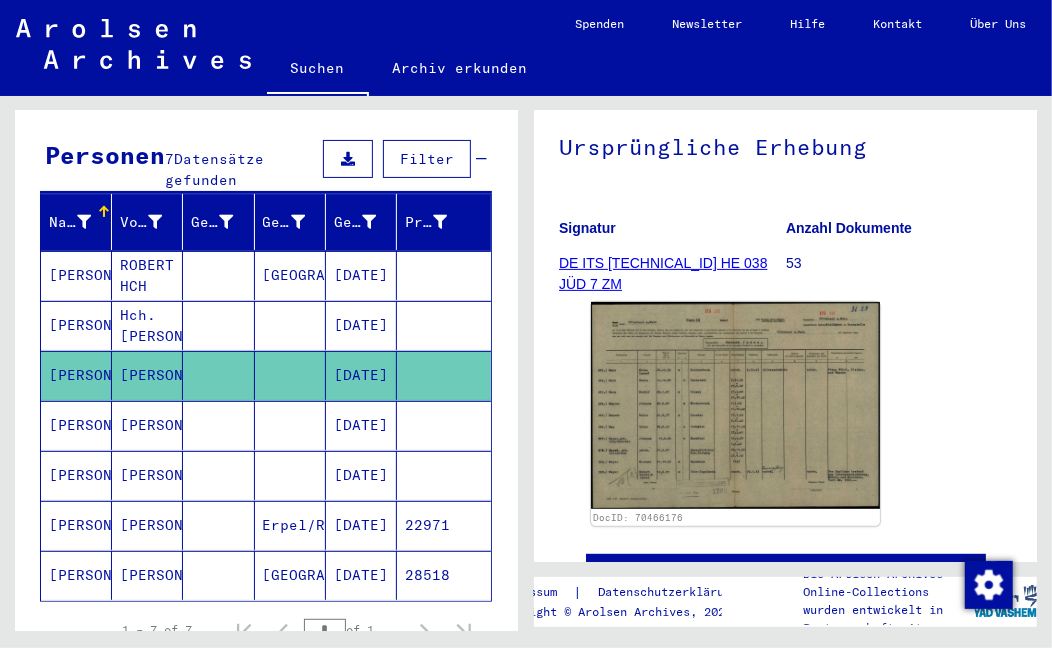 scroll, scrollTop: 134, scrollLeft: 0, axis: vertical 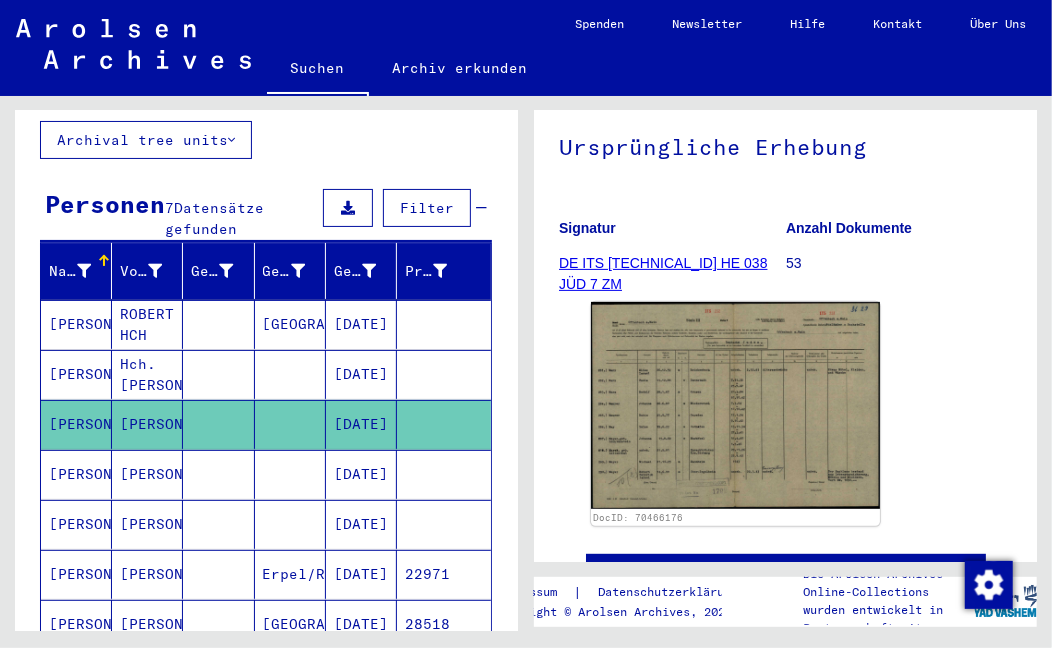 click on "[PERSON_NAME]" at bounding box center [76, 424] 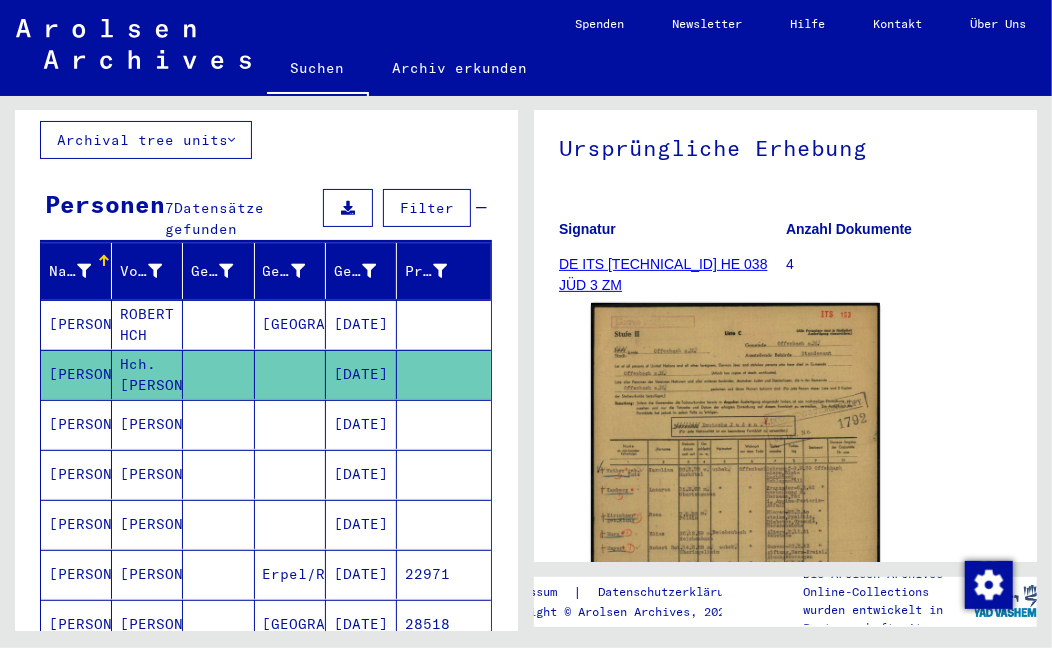 scroll, scrollTop: 209, scrollLeft: 0, axis: vertical 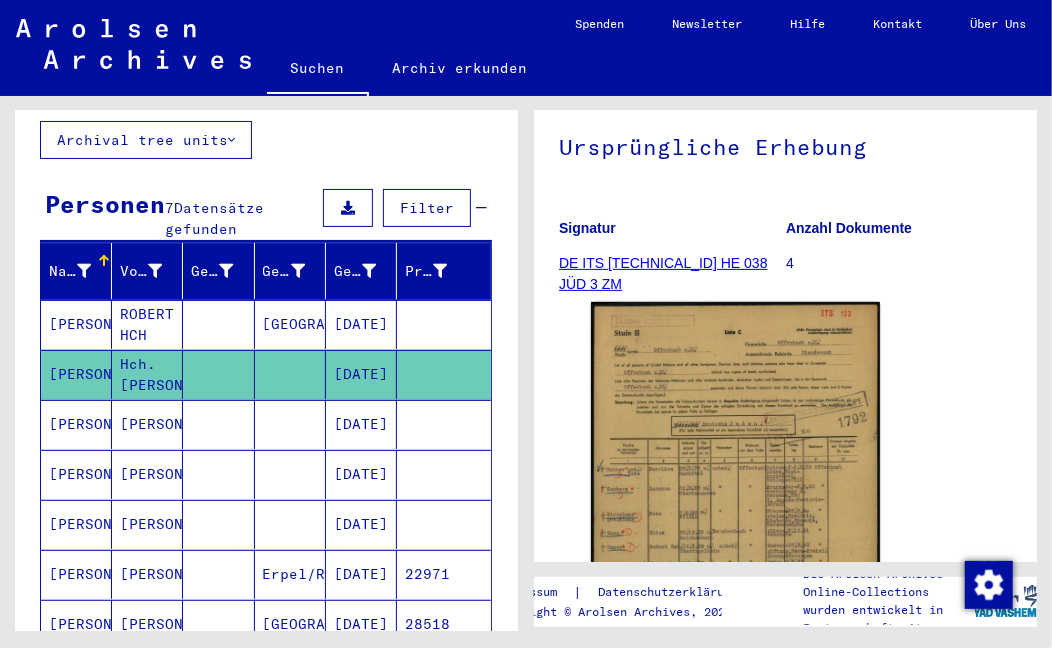 drag, startPoint x: 773, startPoint y: 265, endPoint x: 564, endPoint y: 265, distance: 209 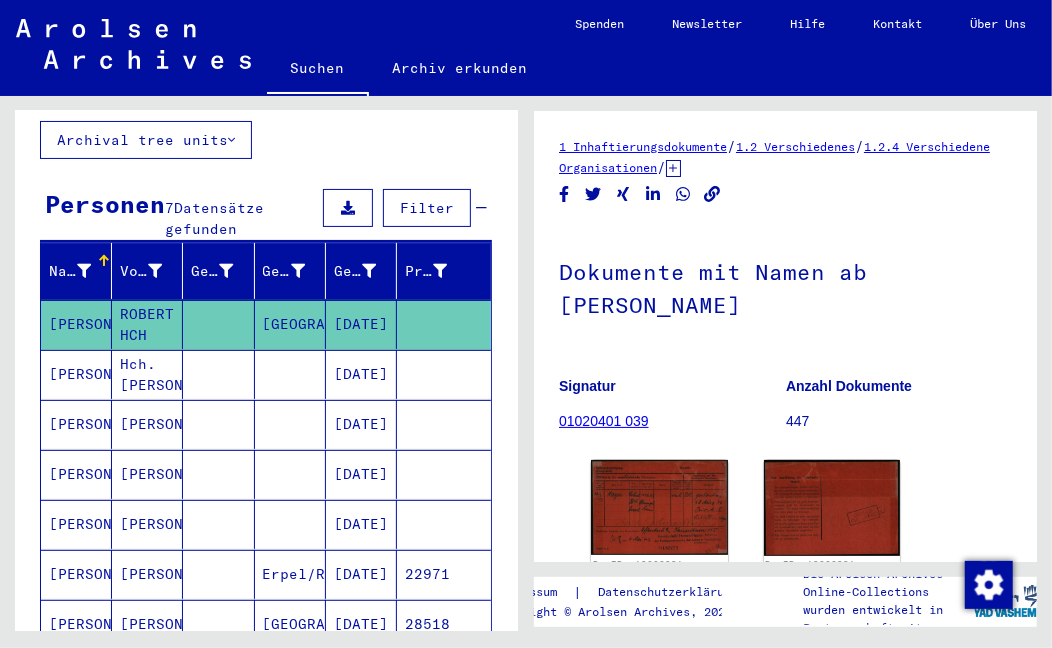 scroll, scrollTop: 105, scrollLeft: 0, axis: vertical 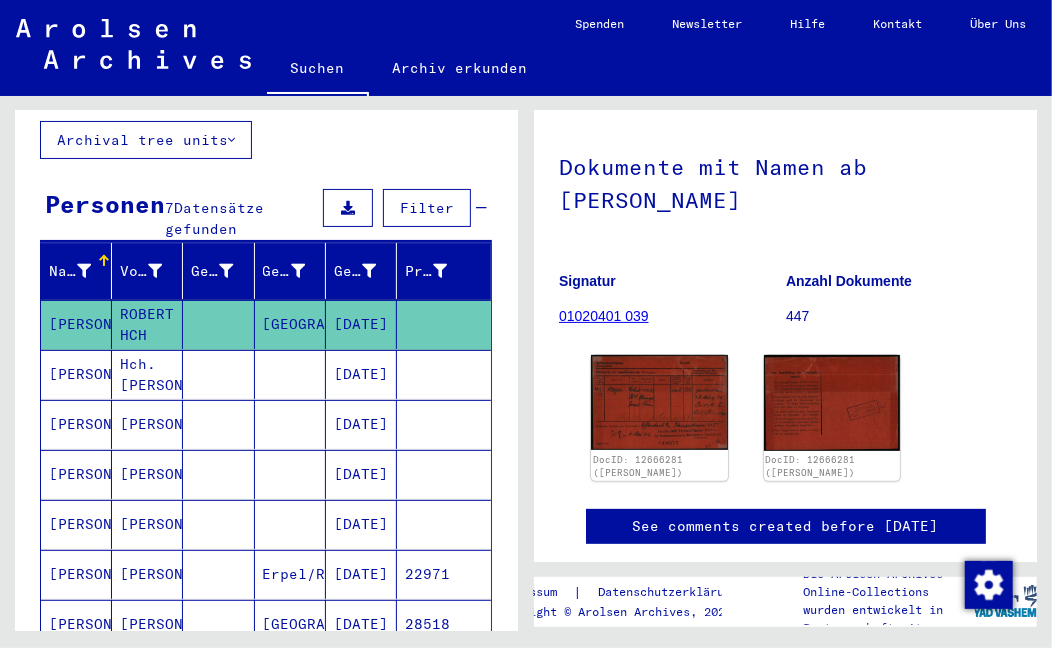 drag, startPoint x: 654, startPoint y: 318, endPoint x: 562, endPoint y: 317, distance: 92.00543 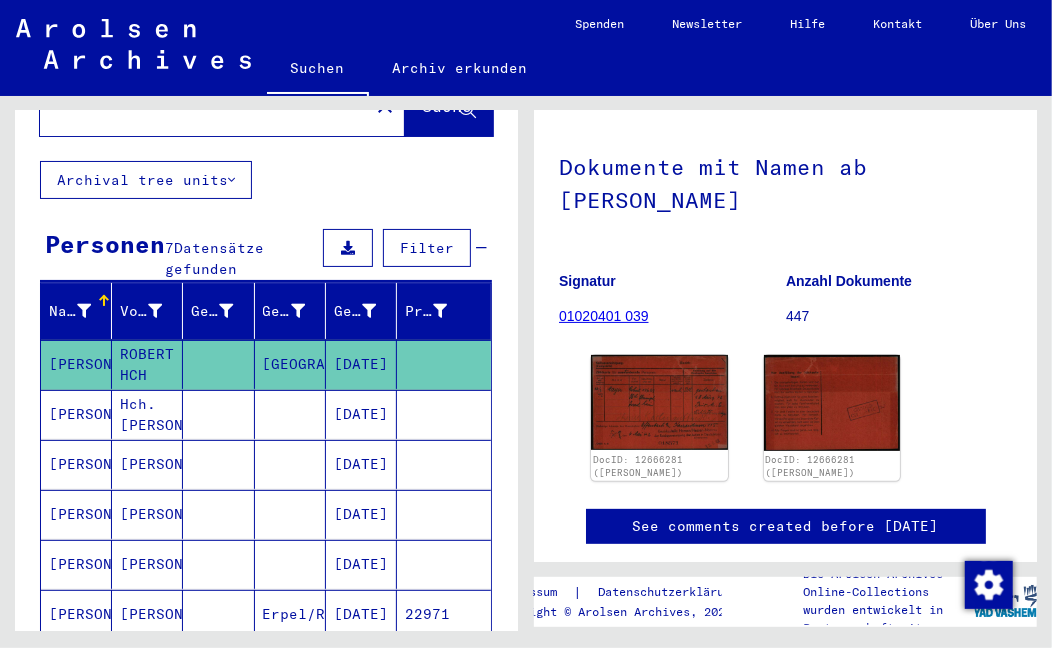 scroll, scrollTop: 0, scrollLeft: 0, axis: both 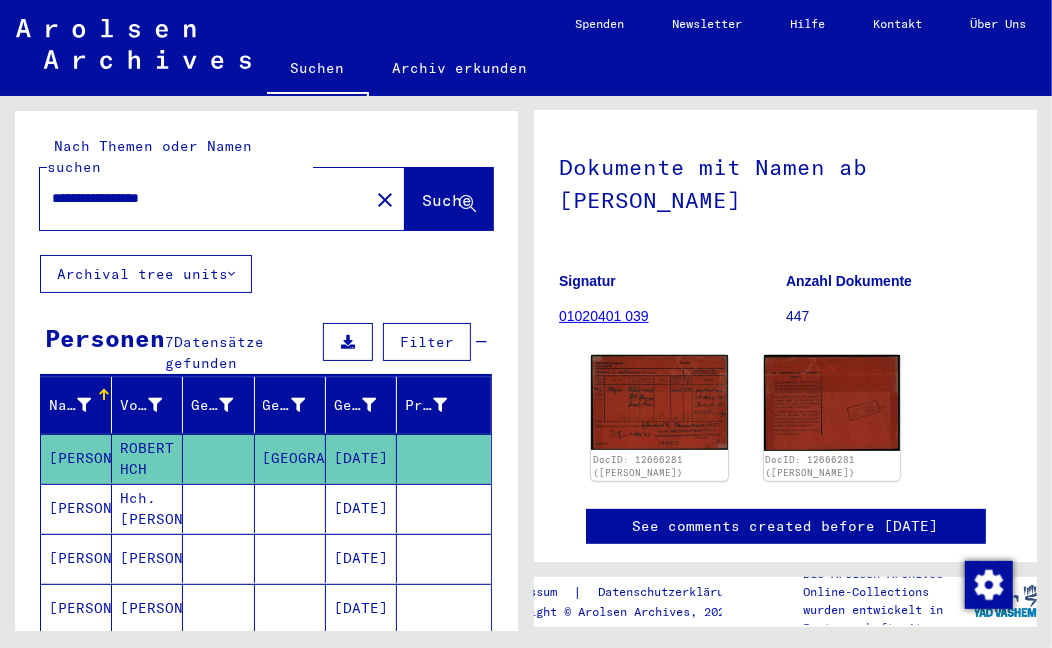 click on "**********" at bounding box center [204, 198] 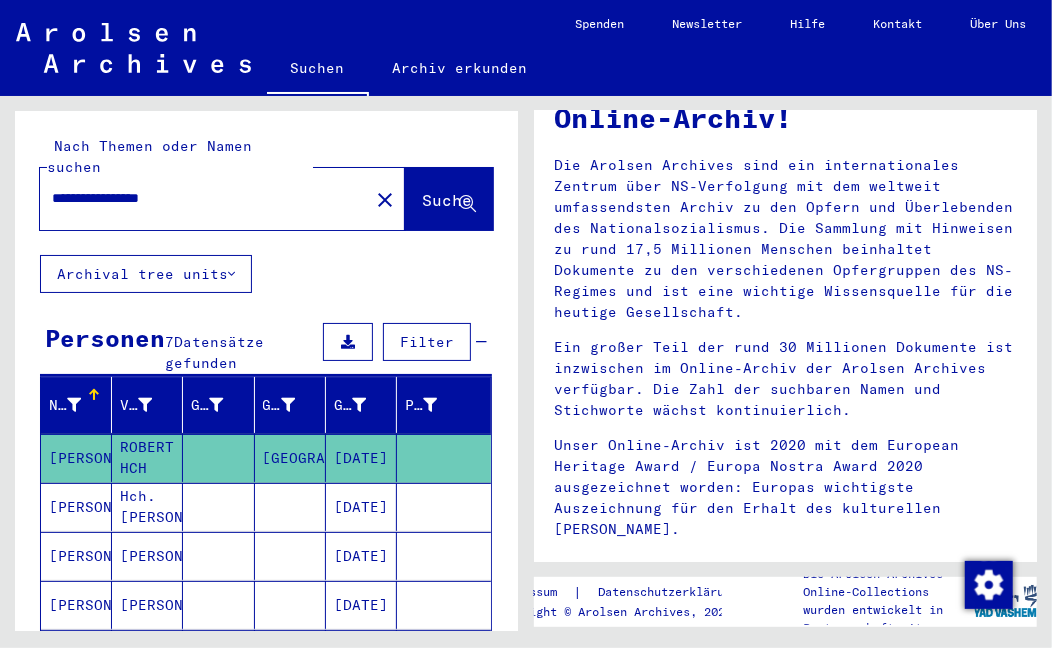 scroll, scrollTop: 0, scrollLeft: 0, axis: both 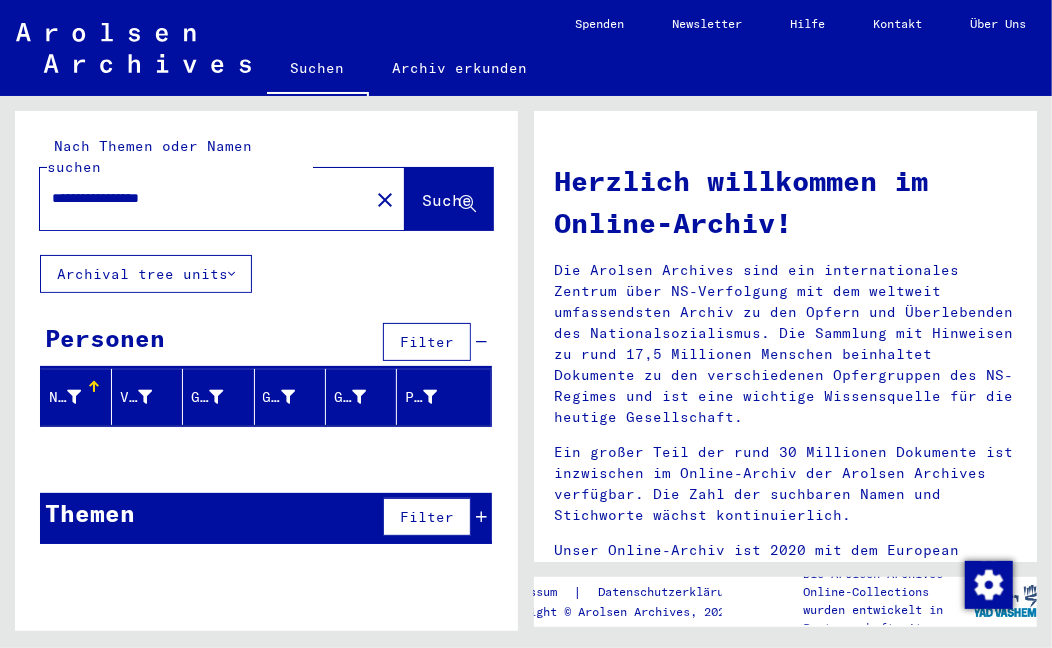 click on "**********" 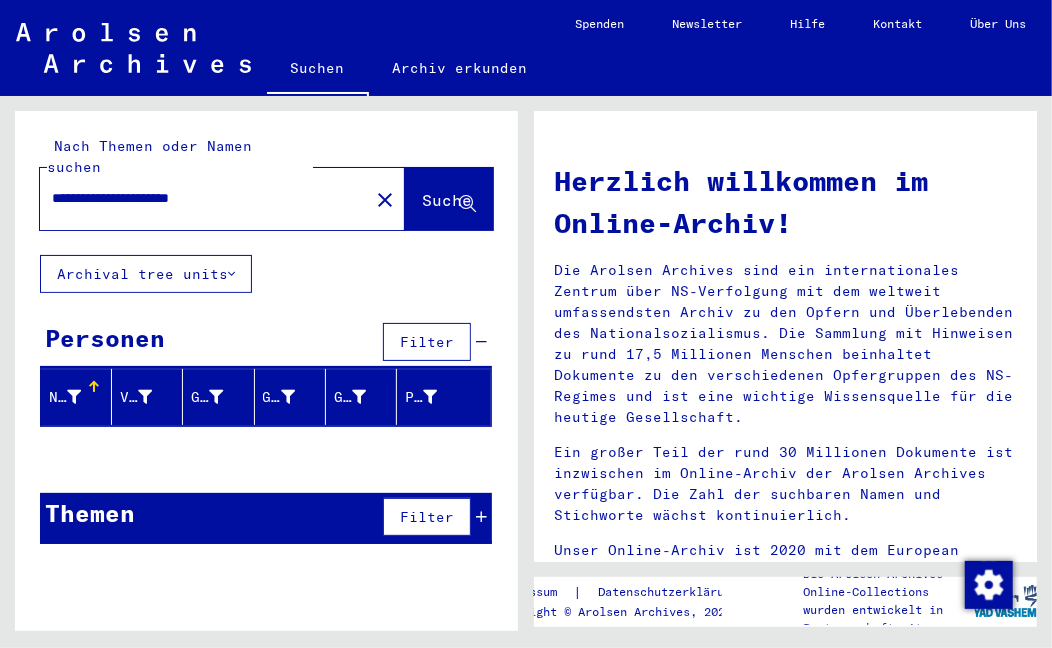 type on "**********" 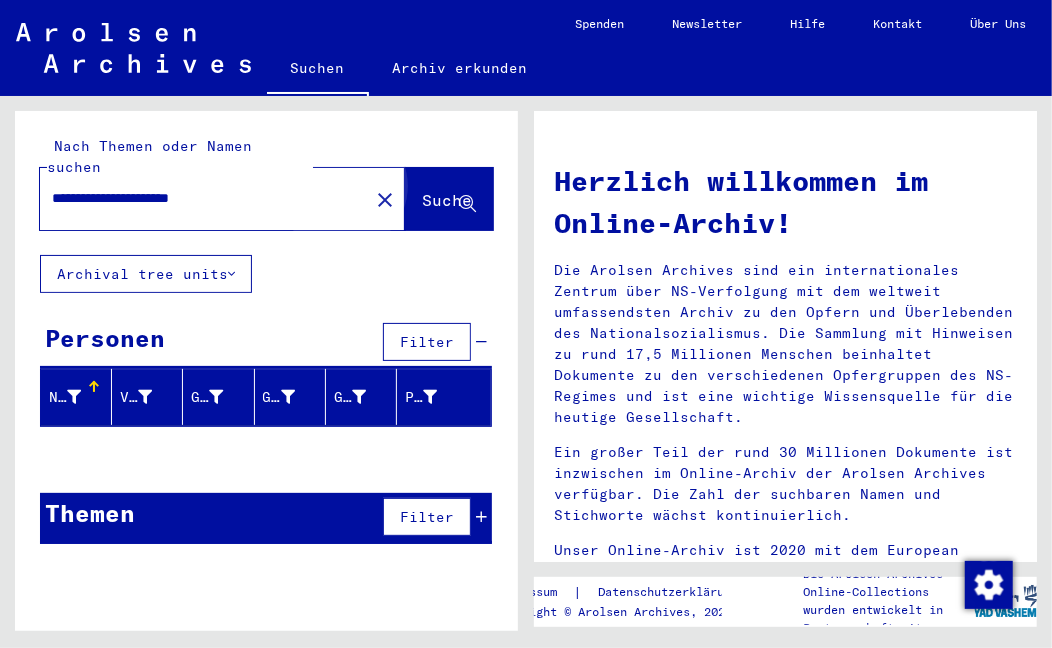 click on "Suche" 